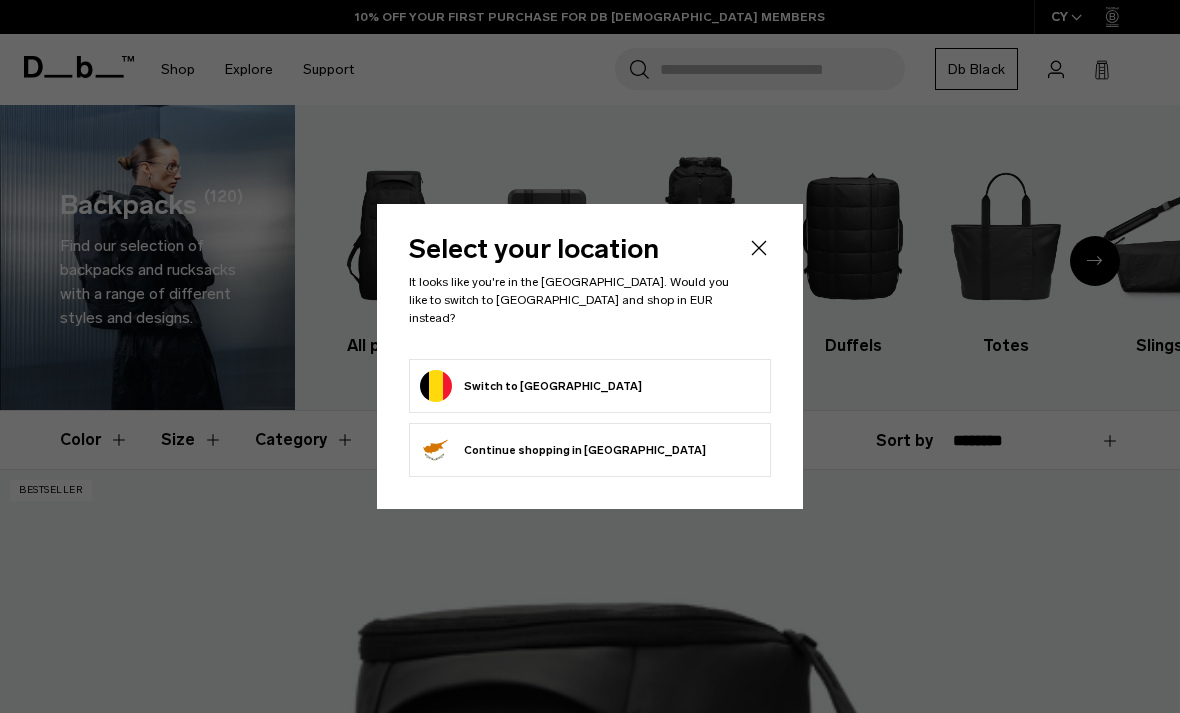 scroll, scrollTop: 0, scrollLeft: 0, axis: both 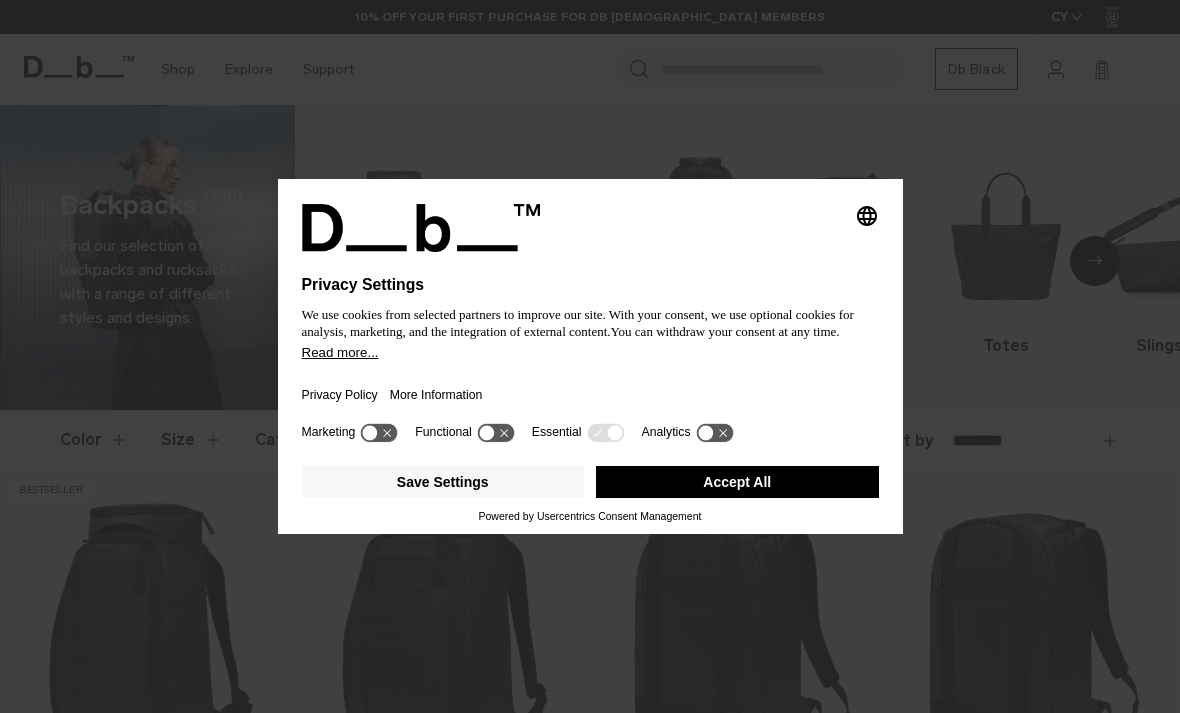 click on "Accept All" at bounding box center (737, 482) 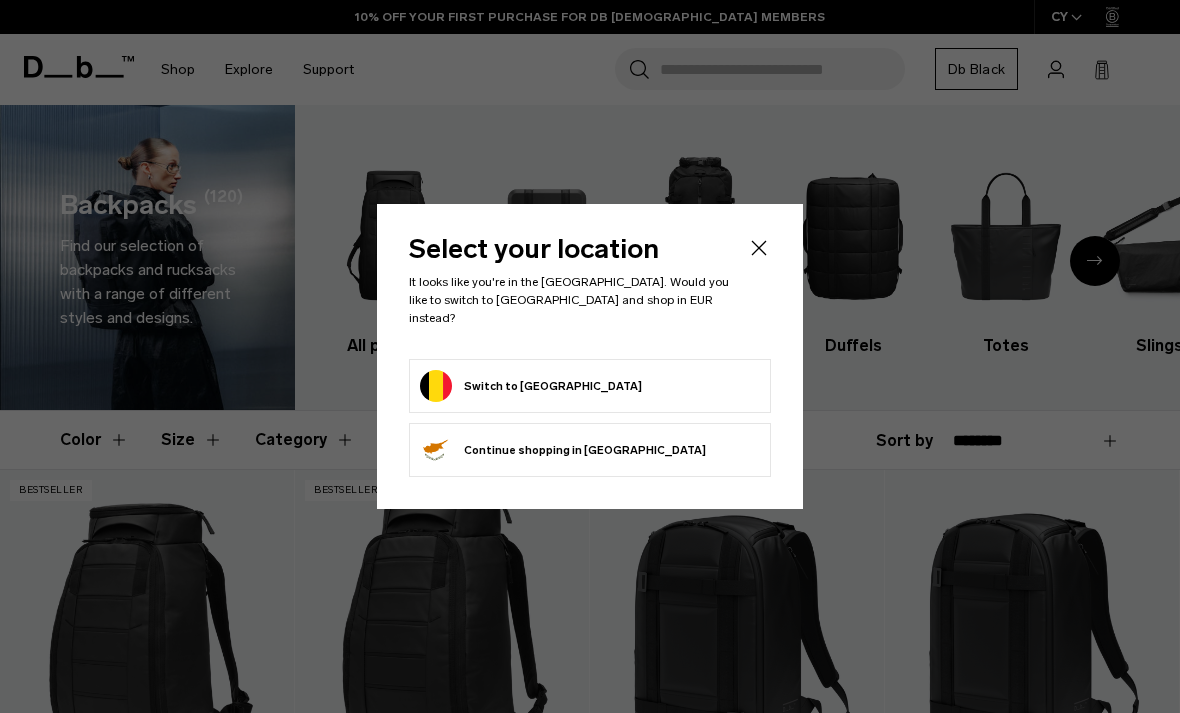 scroll, scrollTop: 0, scrollLeft: 0, axis: both 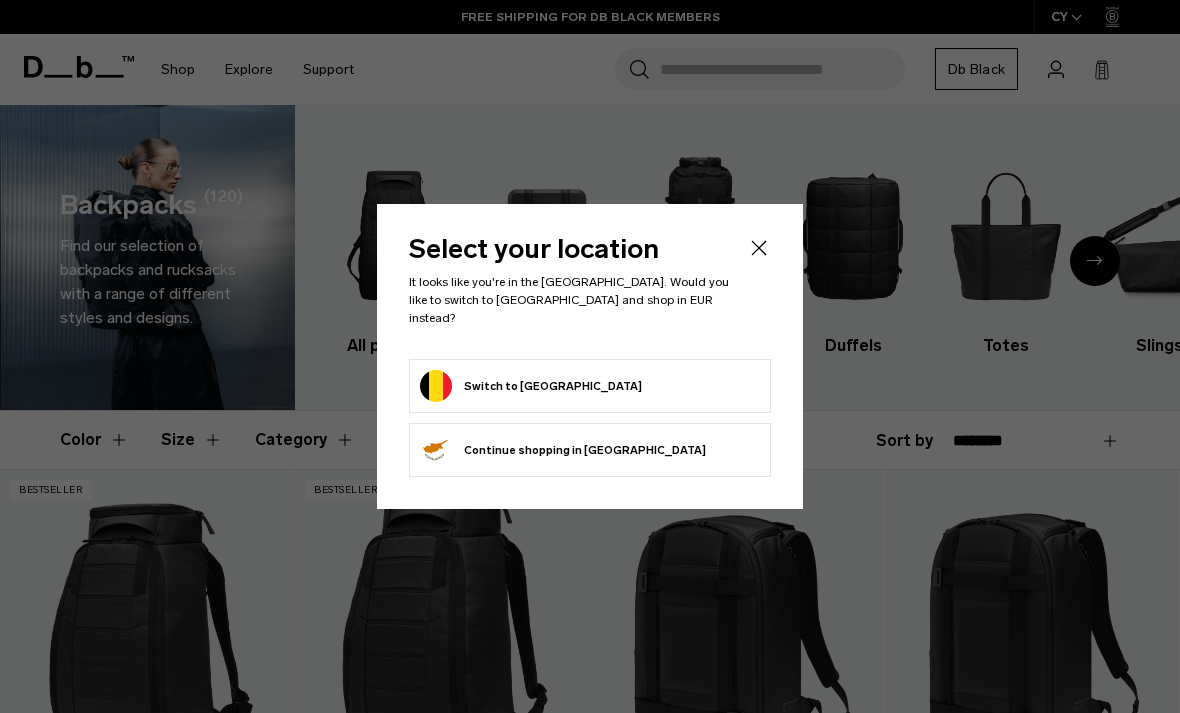 click on "Continue browsing Cyprus store
Continue shopping in Cyprus" 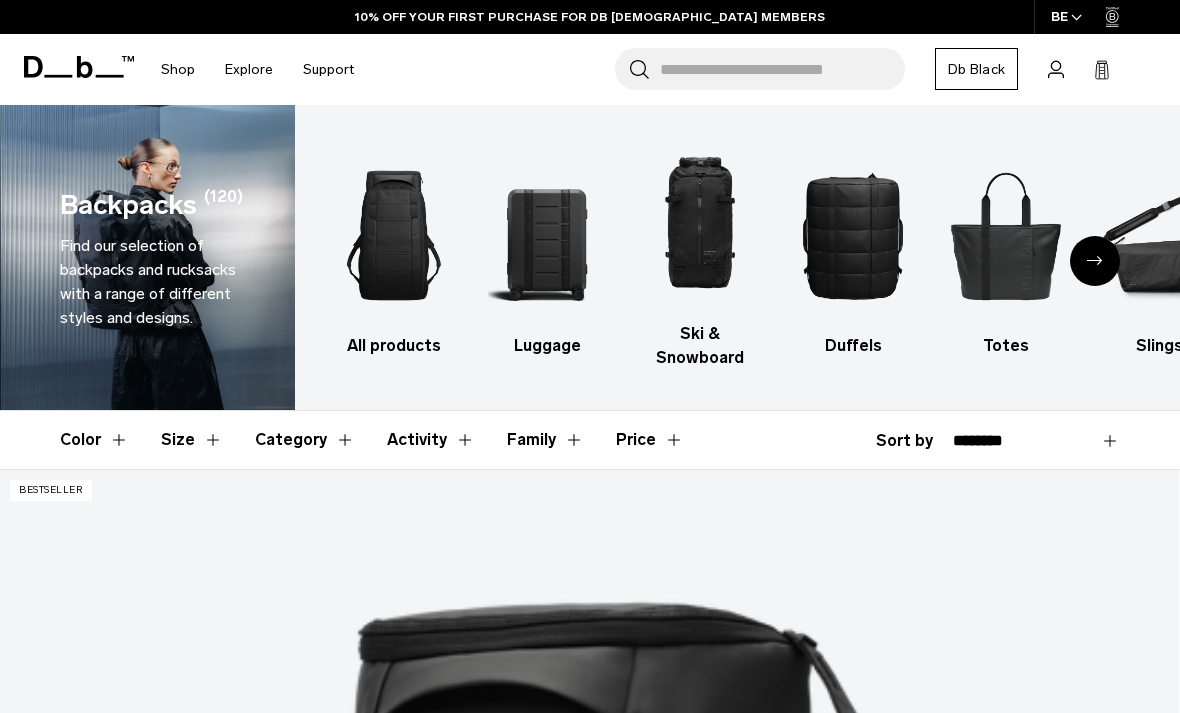 scroll, scrollTop: 230, scrollLeft: 0, axis: vertical 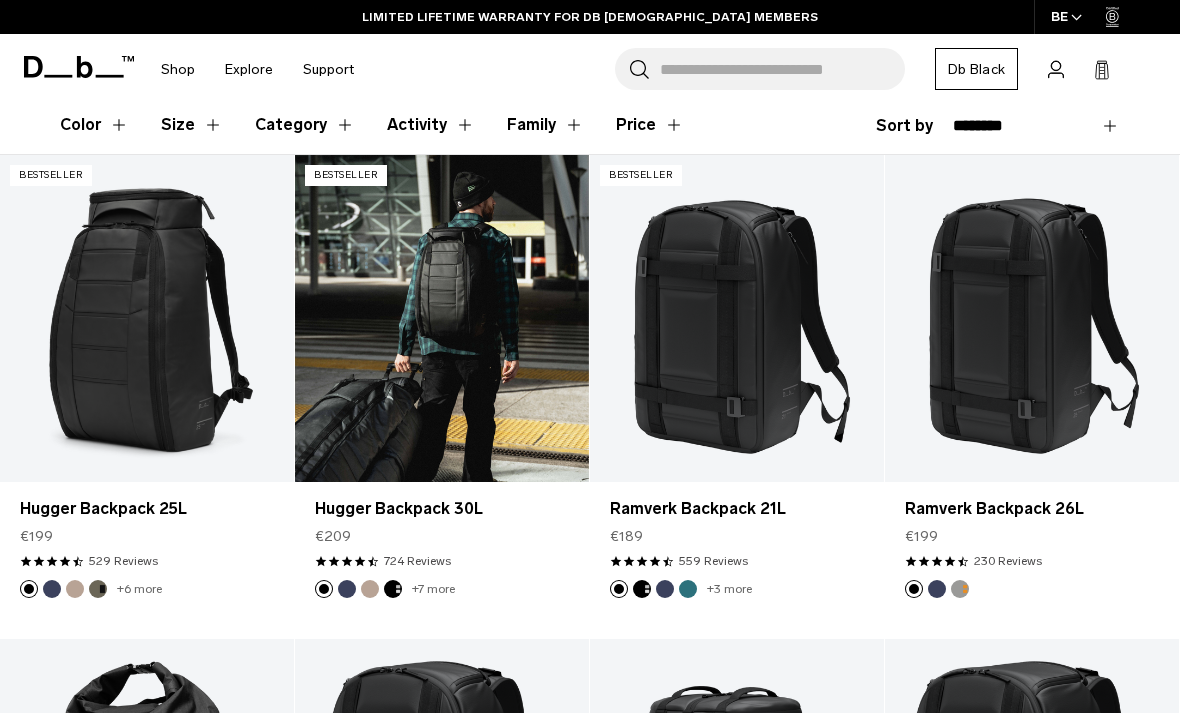 click at bounding box center [442, 318] 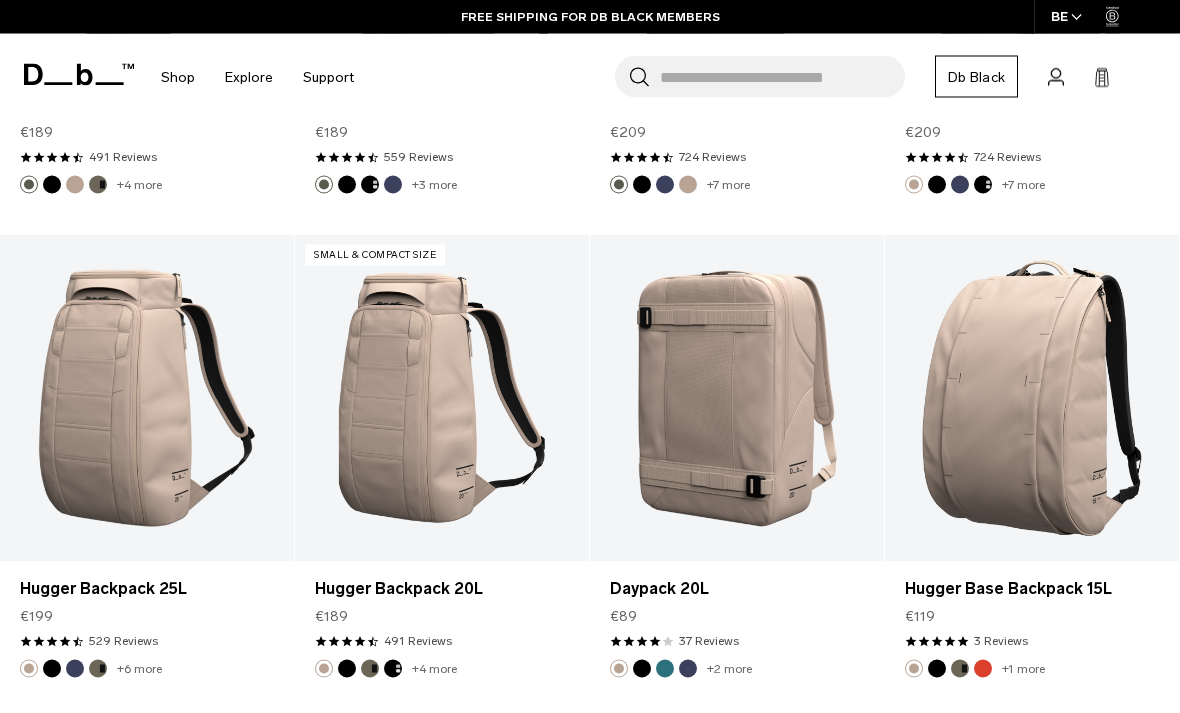 scroll, scrollTop: 4629, scrollLeft: 0, axis: vertical 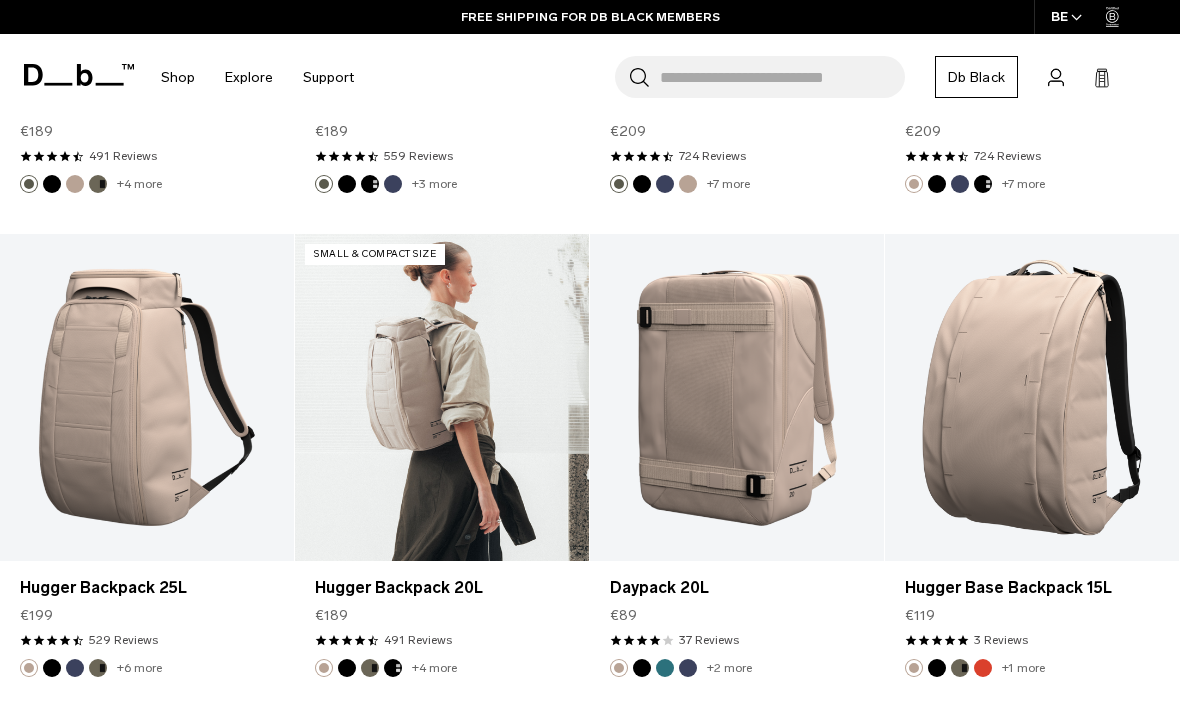 click at bounding box center [442, 397] 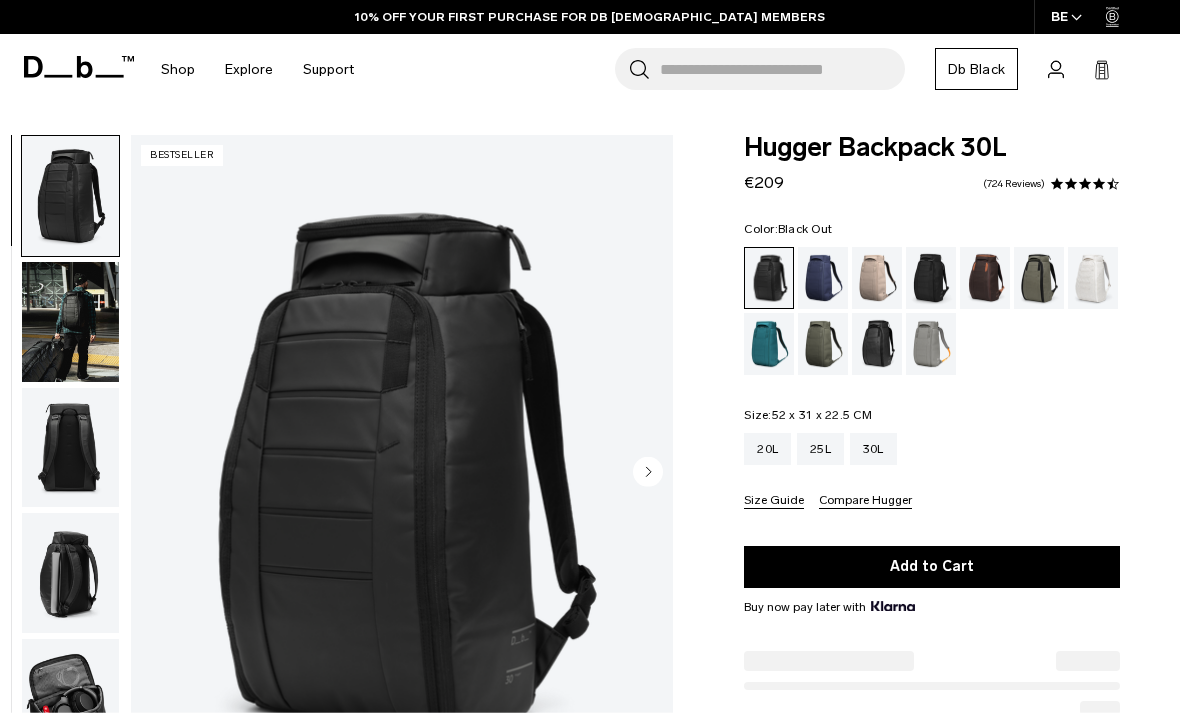 scroll, scrollTop: 0, scrollLeft: 0, axis: both 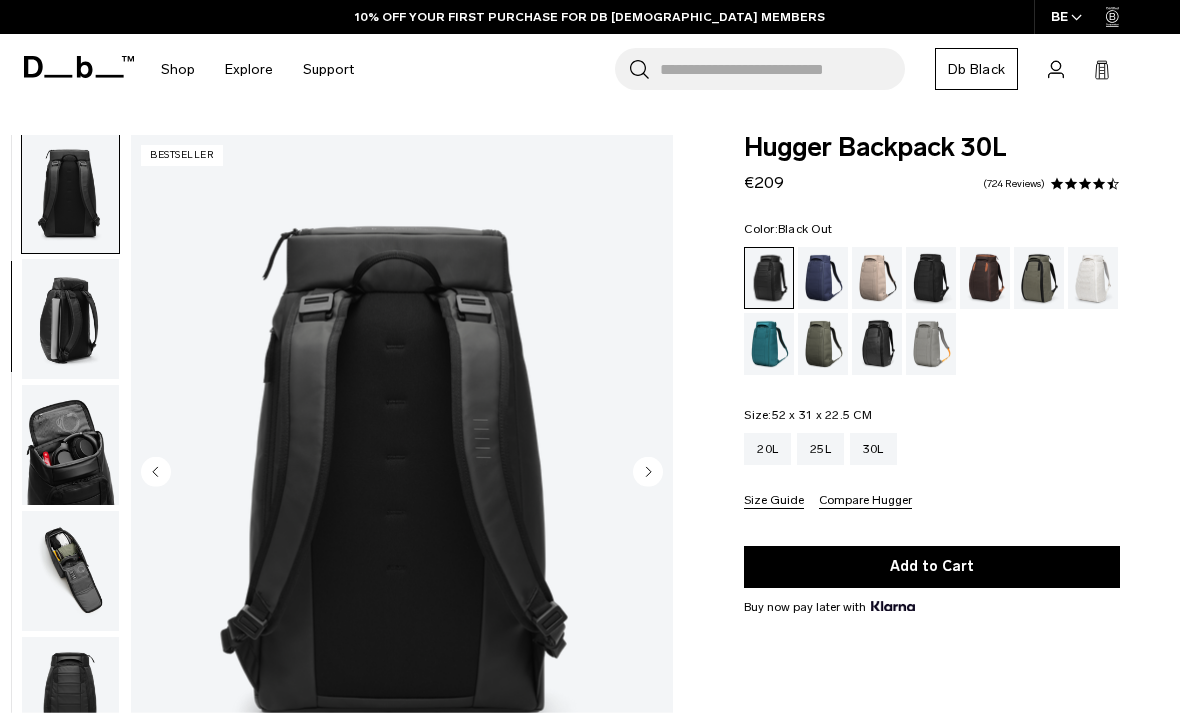 click at bounding box center [70, 445] 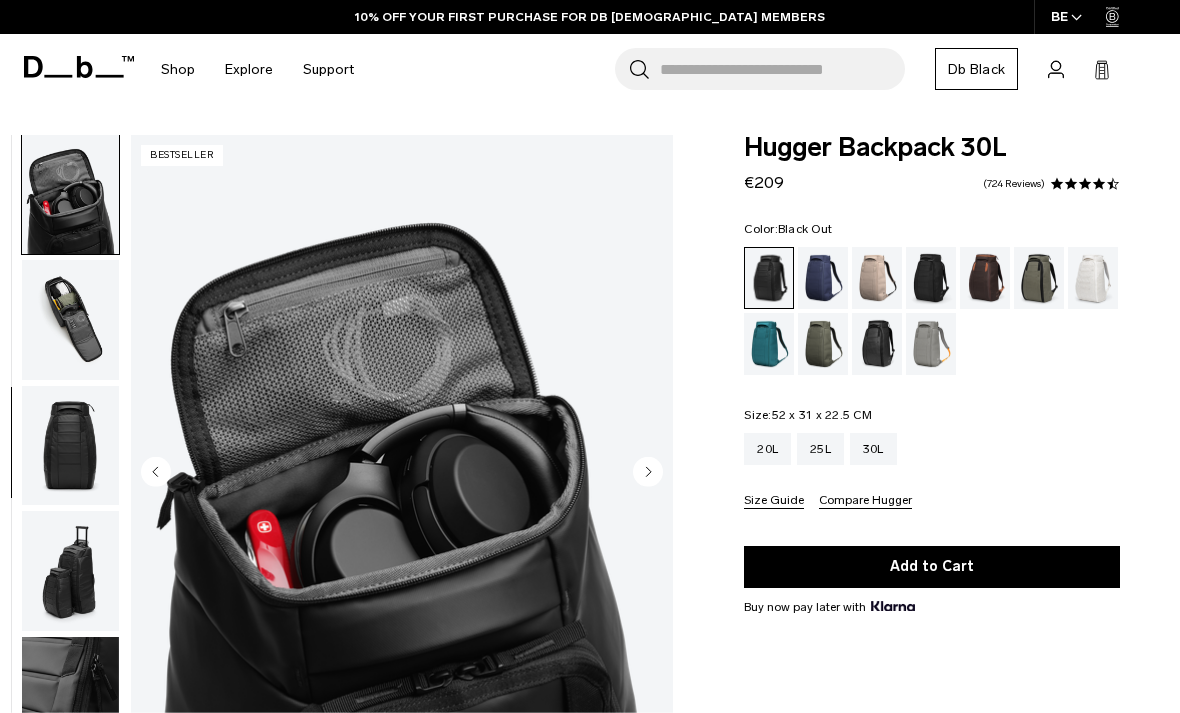 scroll, scrollTop: 509, scrollLeft: 0, axis: vertical 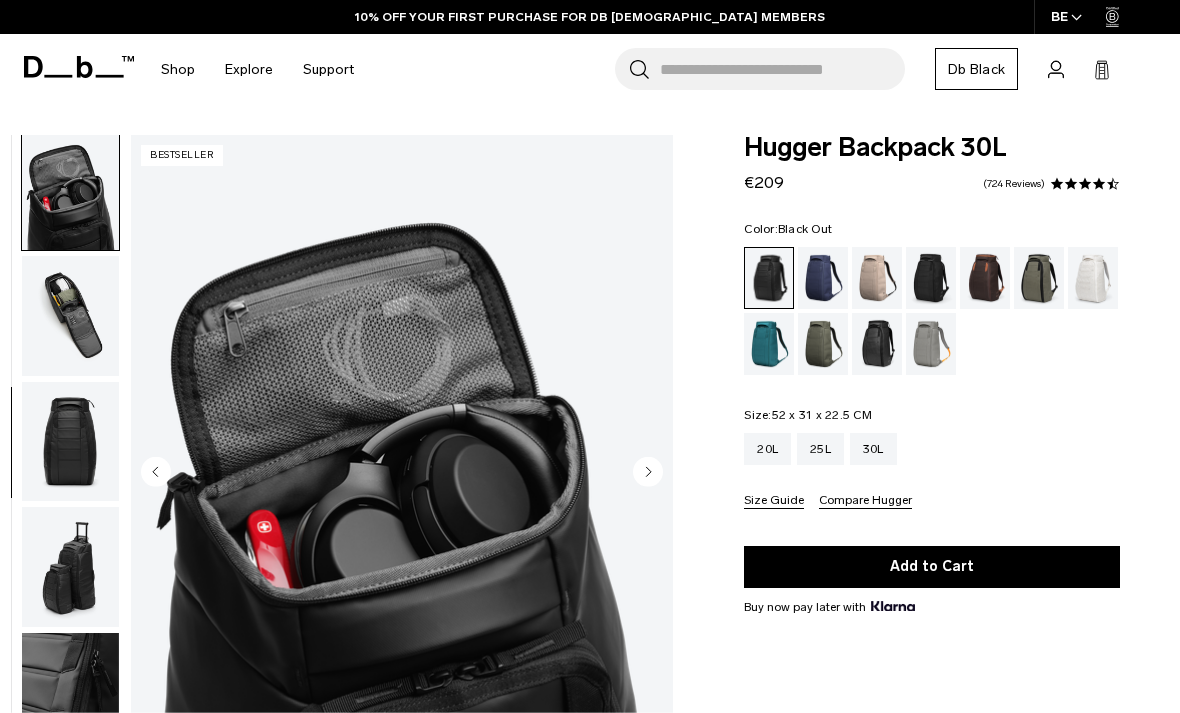 click at bounding box center [70, 442] 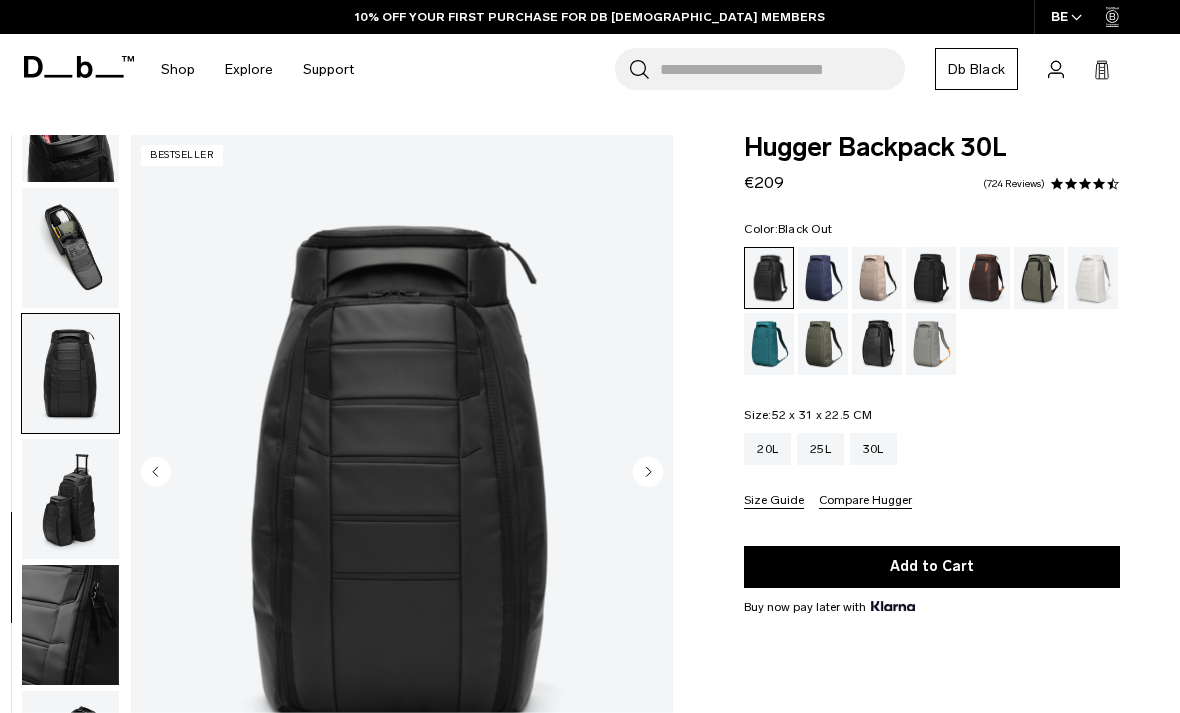 scroll, scrollTop: 591, scrollLeft: 0, axis: vertical 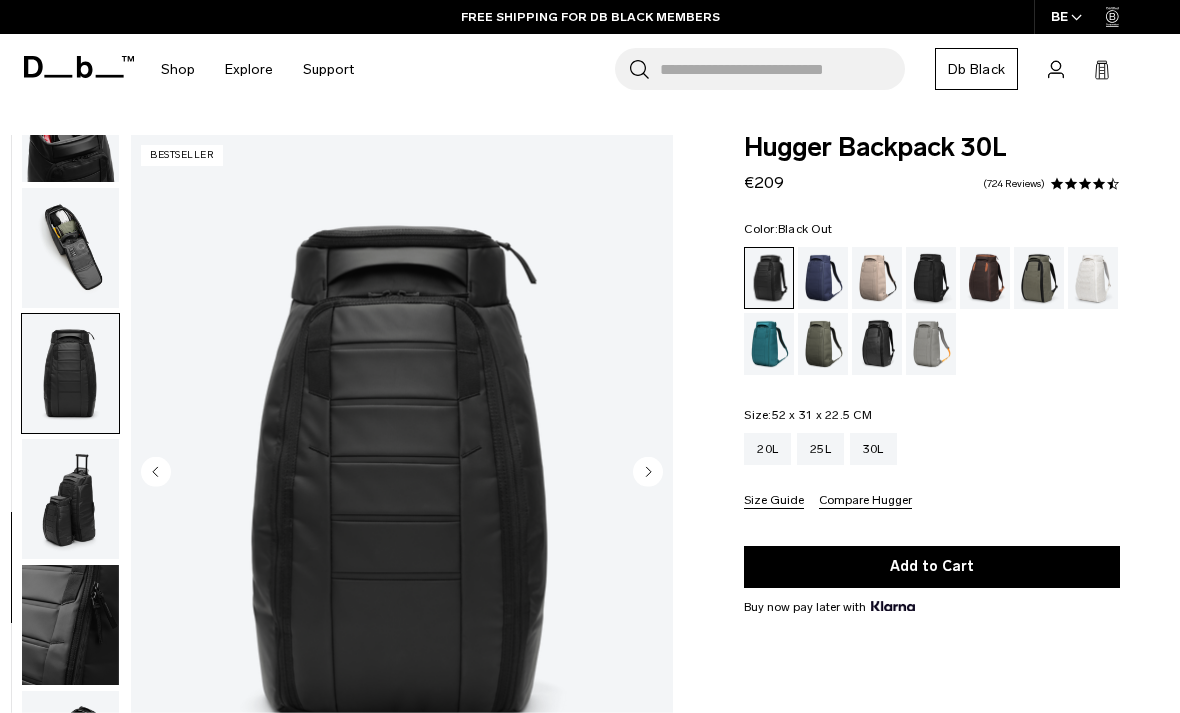 click at bounding box center [70, 499] 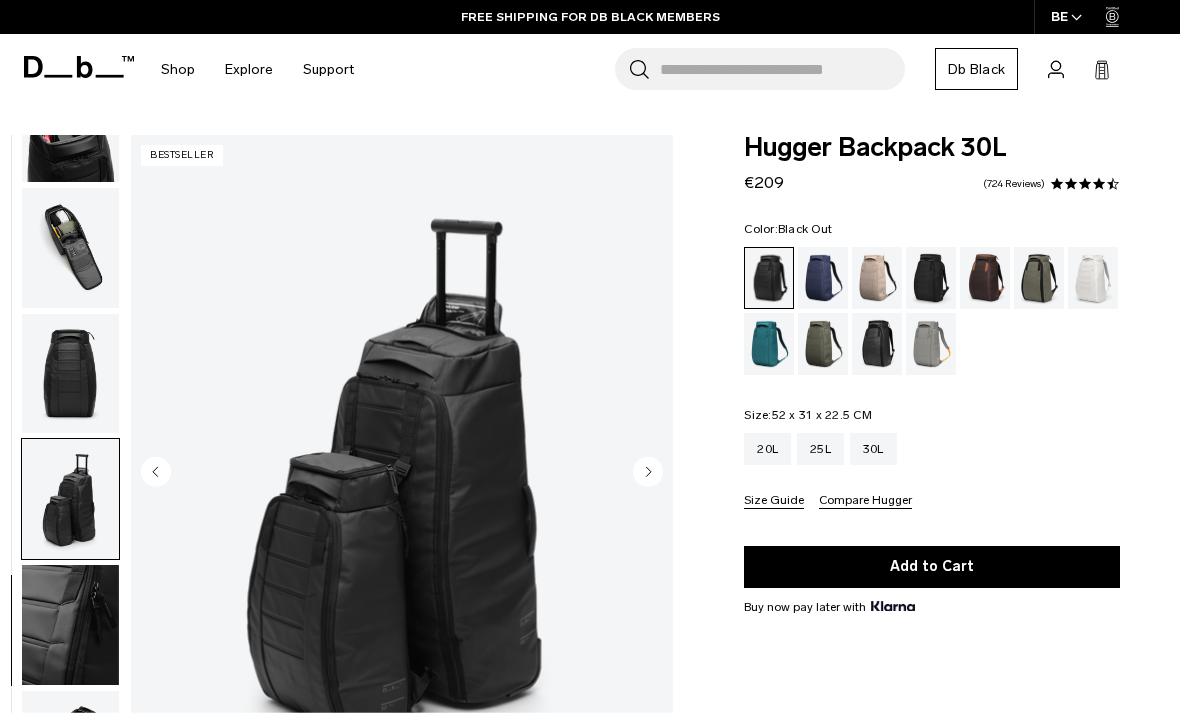 click at bounding box center [70, 625] 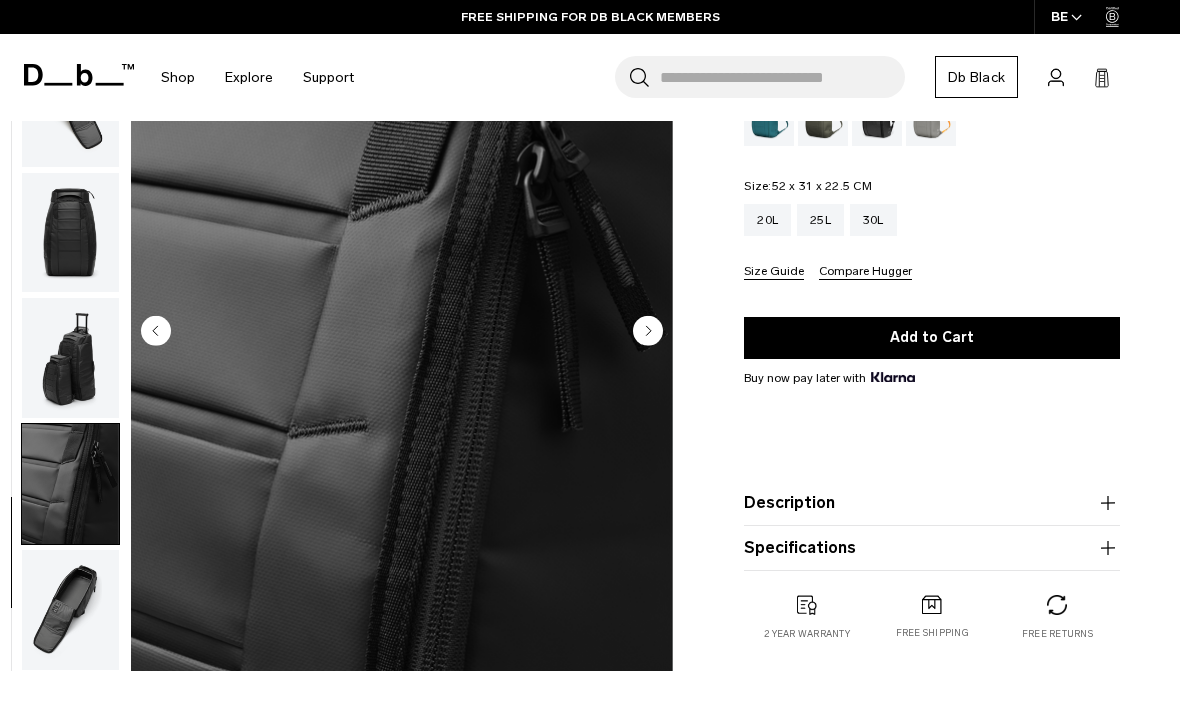 scroll, scrollTop: 236, scrollLeft: 0, axis: vertical 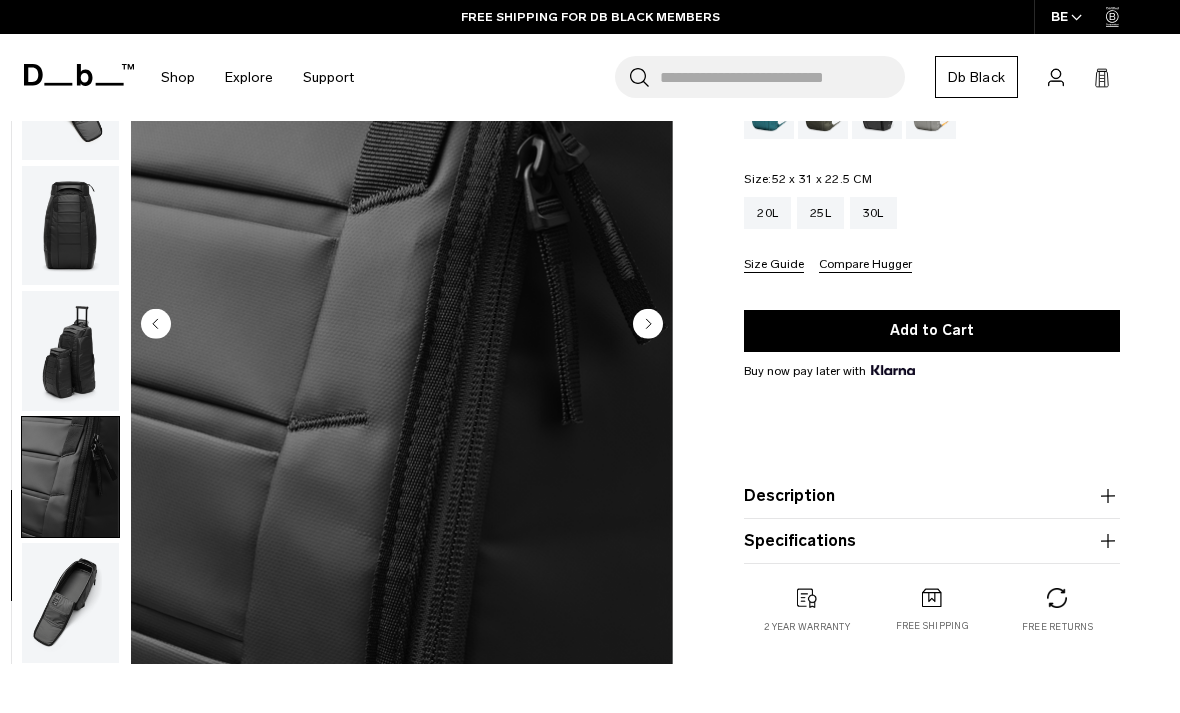 click at bounding box center (70, 603) 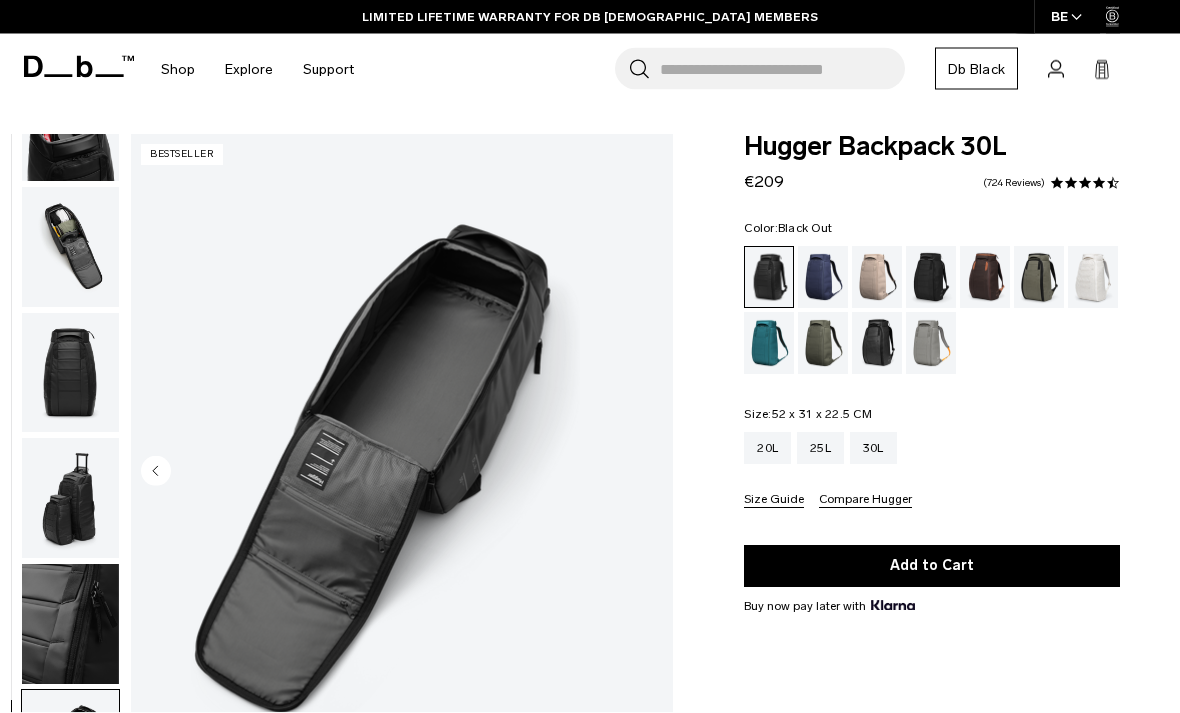 scroll, scrollTop: 0, scrollLeft: 0, axis: both 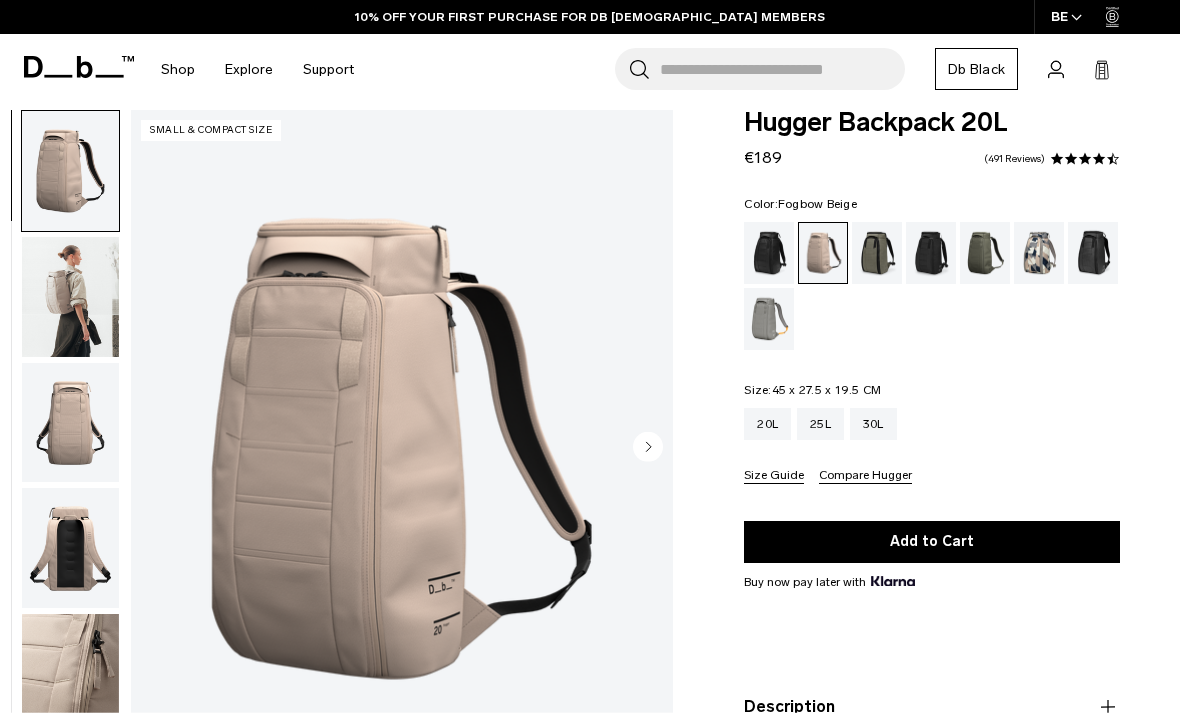 click at bounding box center (70, 297) 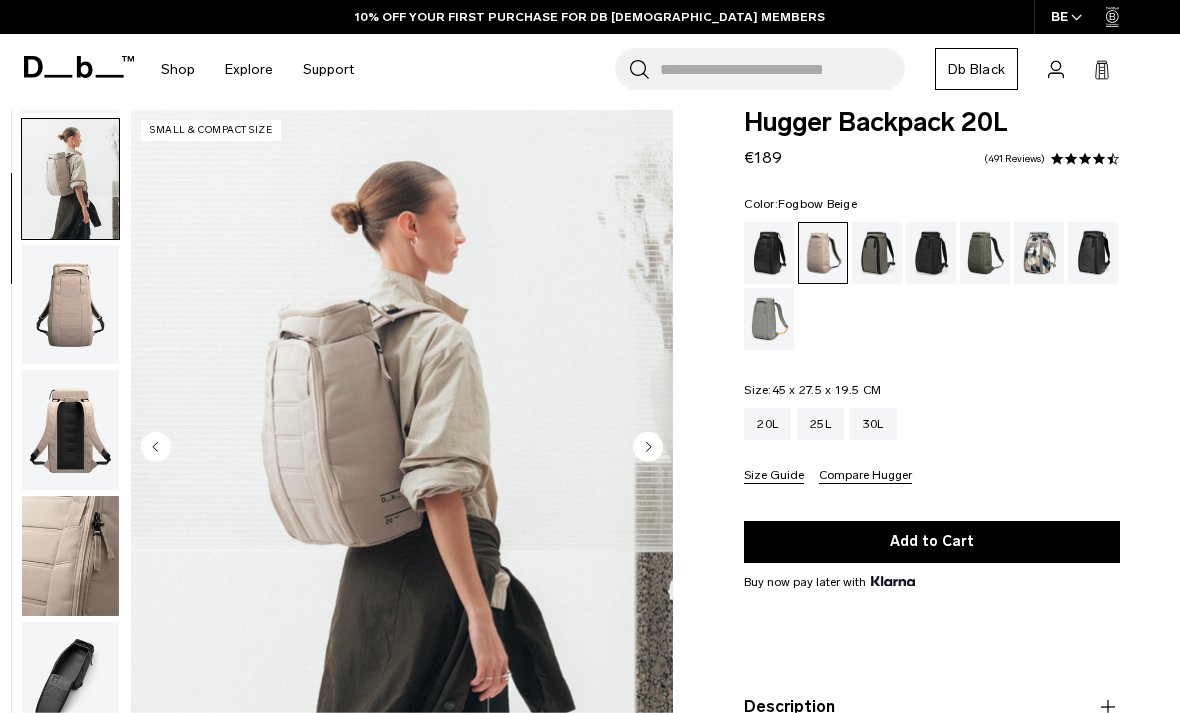 scroll, scrollTop: 127, scrollLeft: 0, axis: vertical 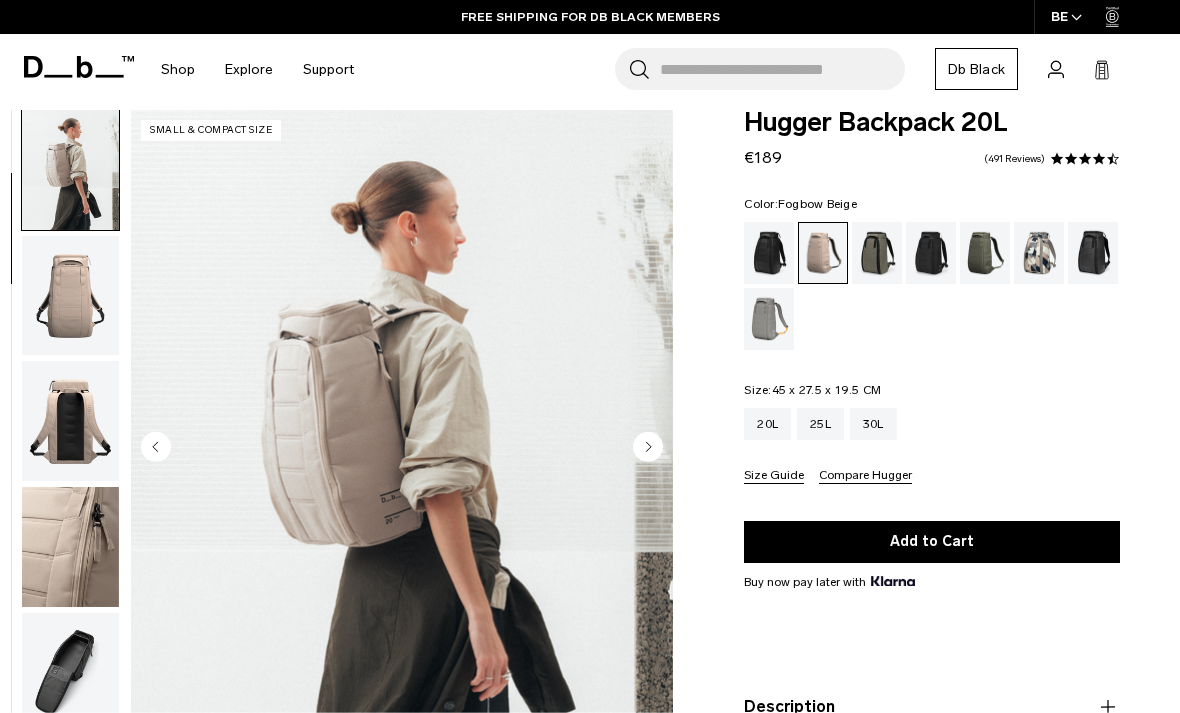 click at bounding box center [70, 296] 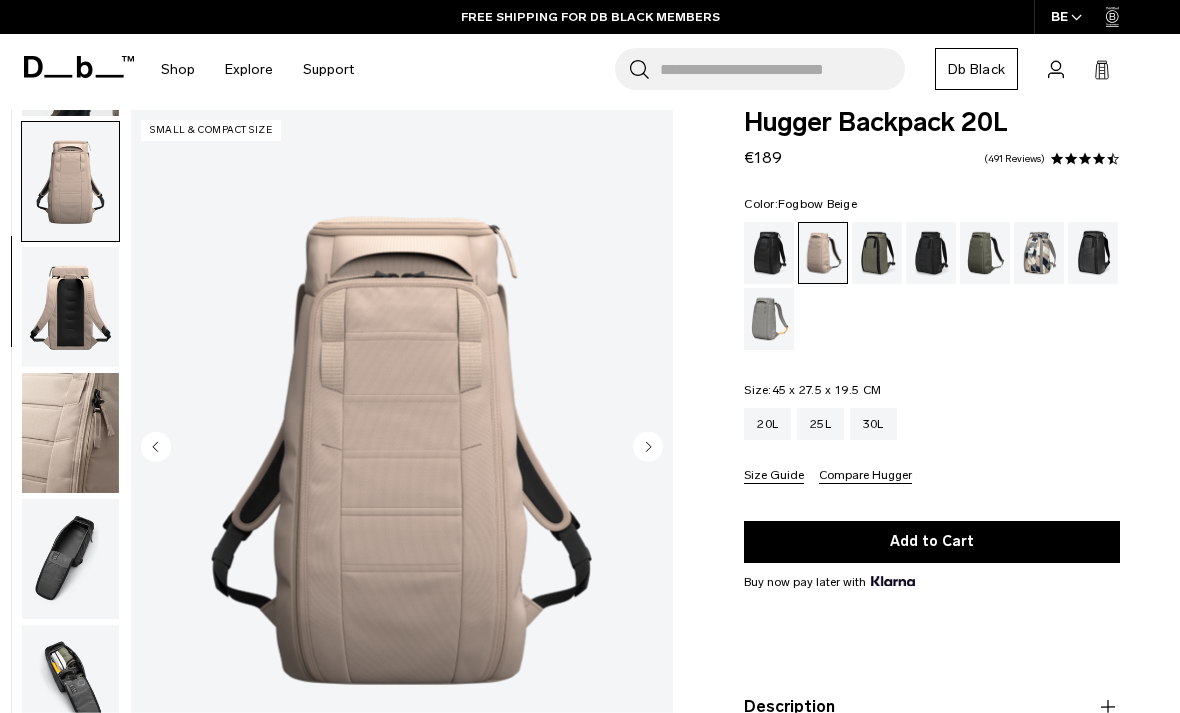 scroll, scrollTop: 254, scrollLeft: 0, axis: vertical 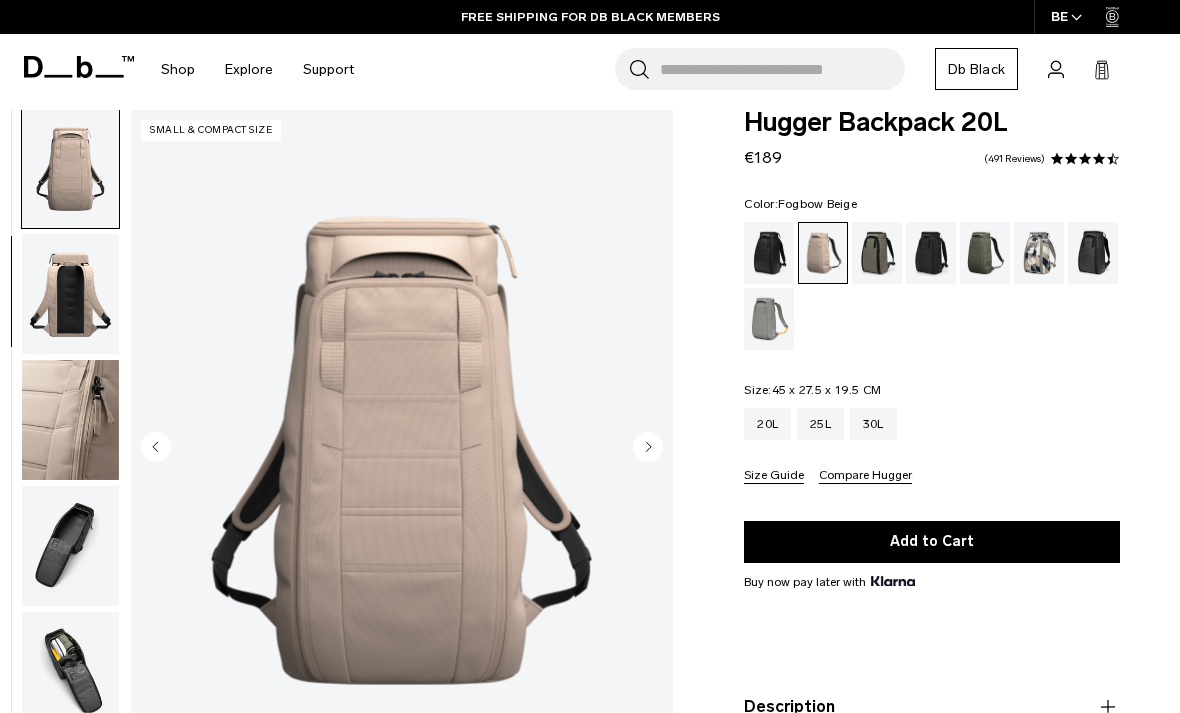 click at bounding box center (70, 294) 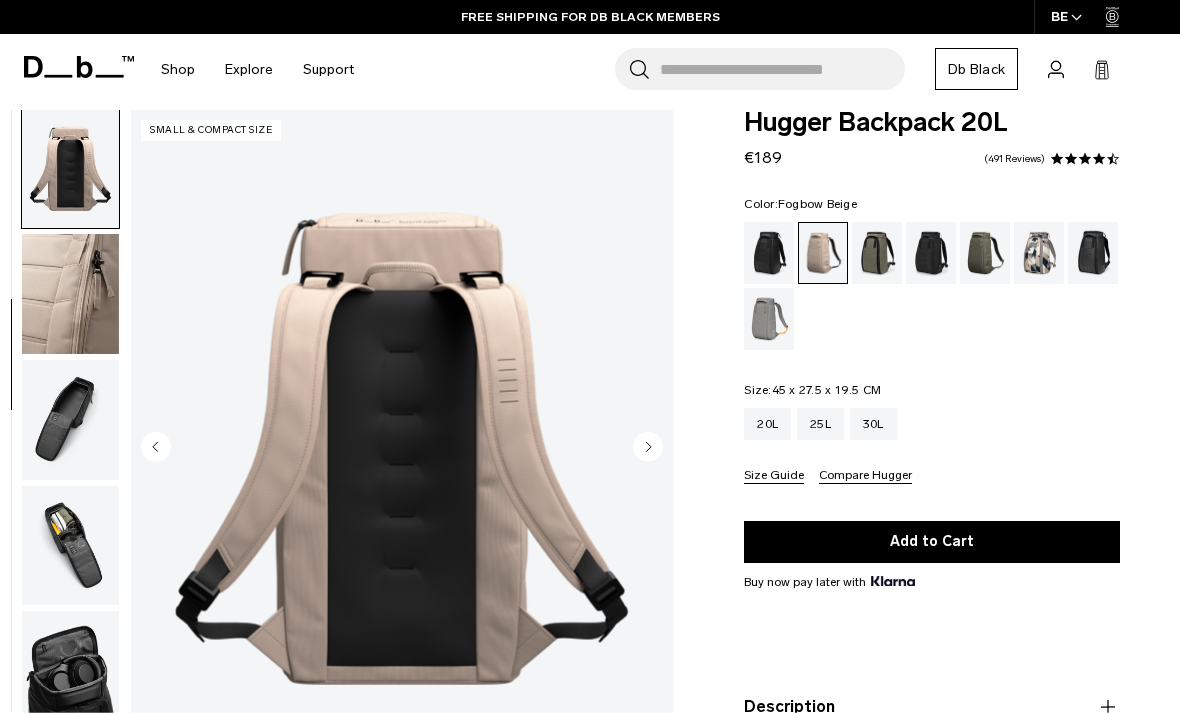 scroll, scrollTop: 382, scrollLeft: 0, axis: vertical 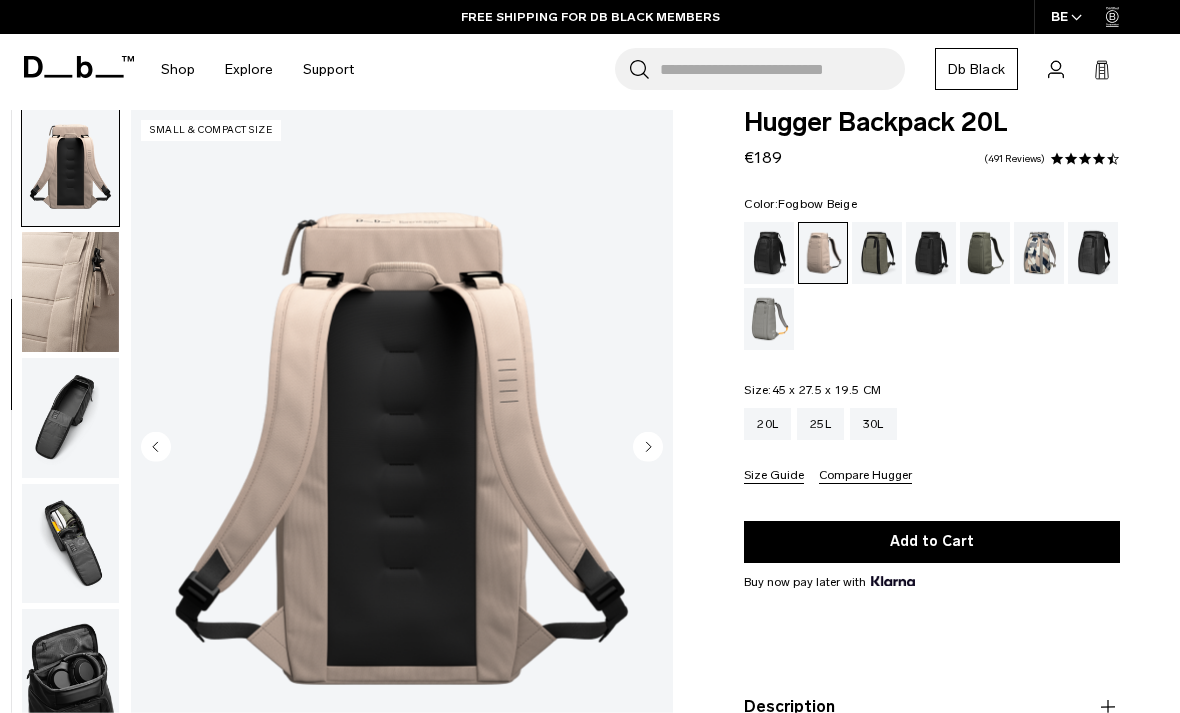 click at bounding box center [70, 292] 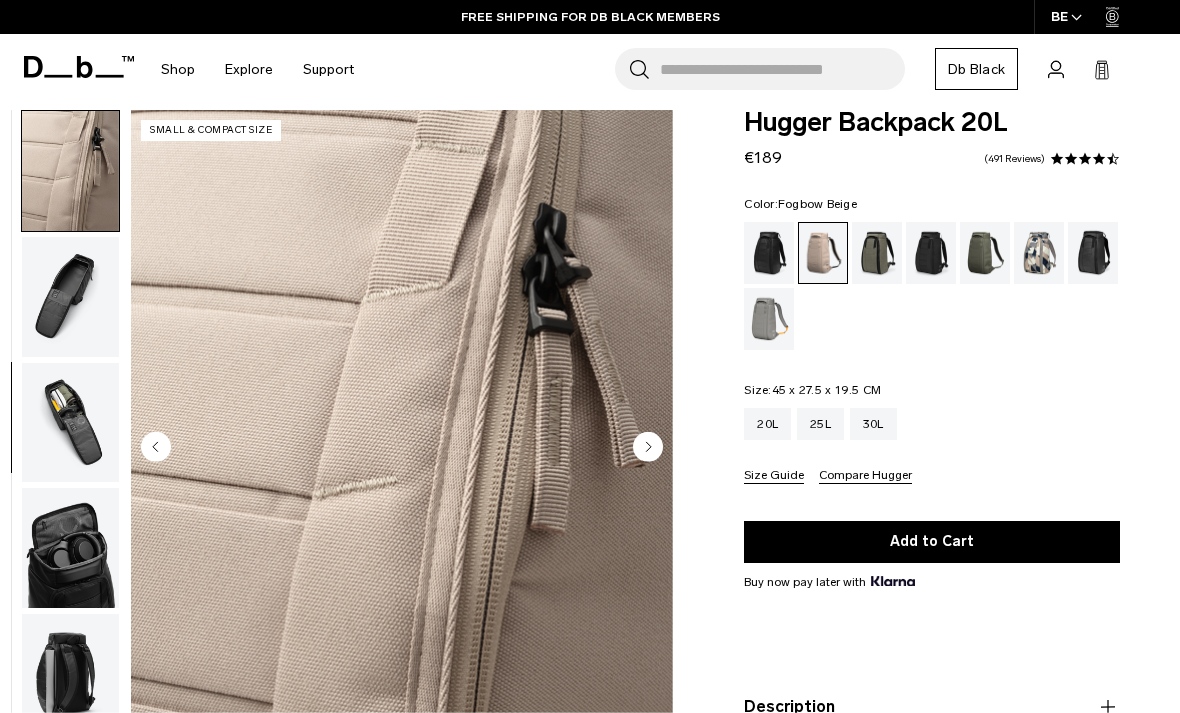 scroll, scrollTop: 509, scrollLeft: 0, axis: vertical 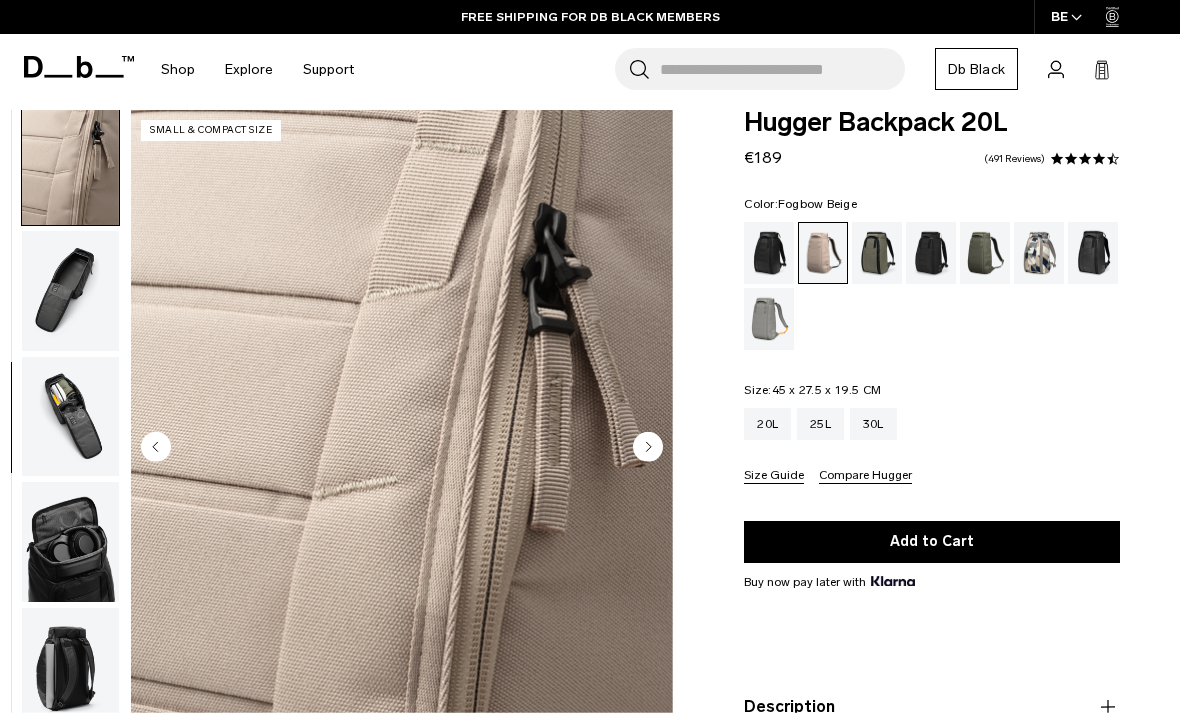 click at bounding box center [70, 291] 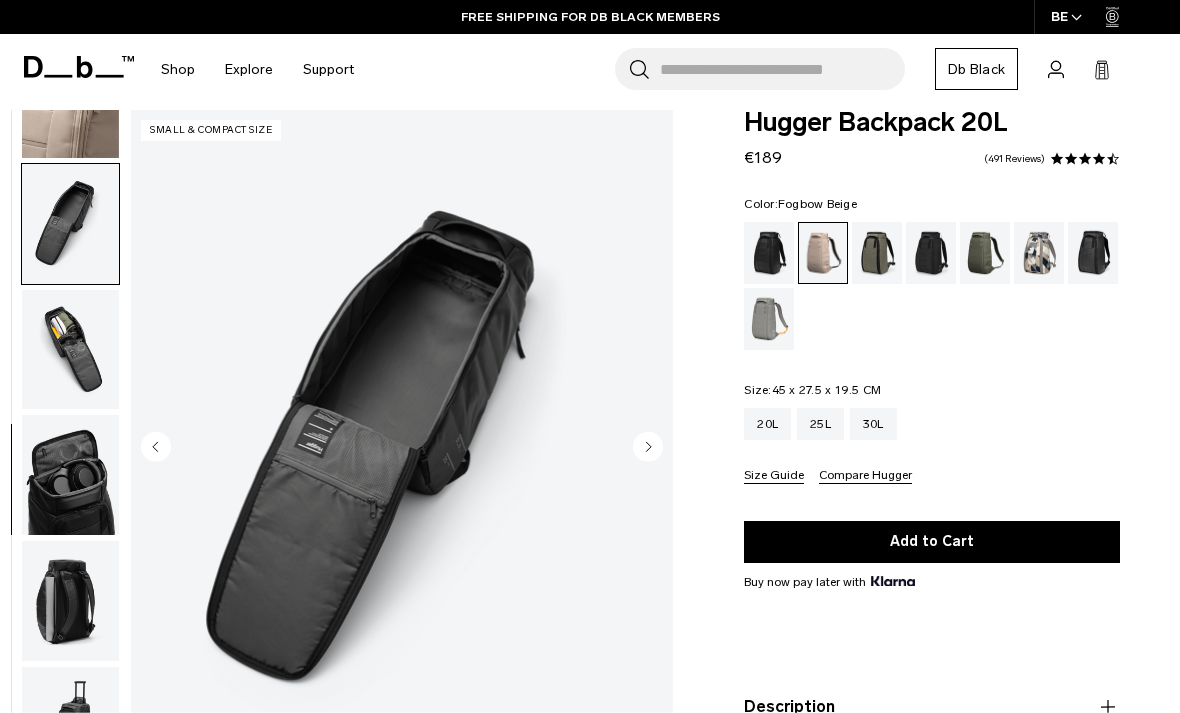 scroll, scrollTop: 591, scrollLeft: 0, axis: vertical 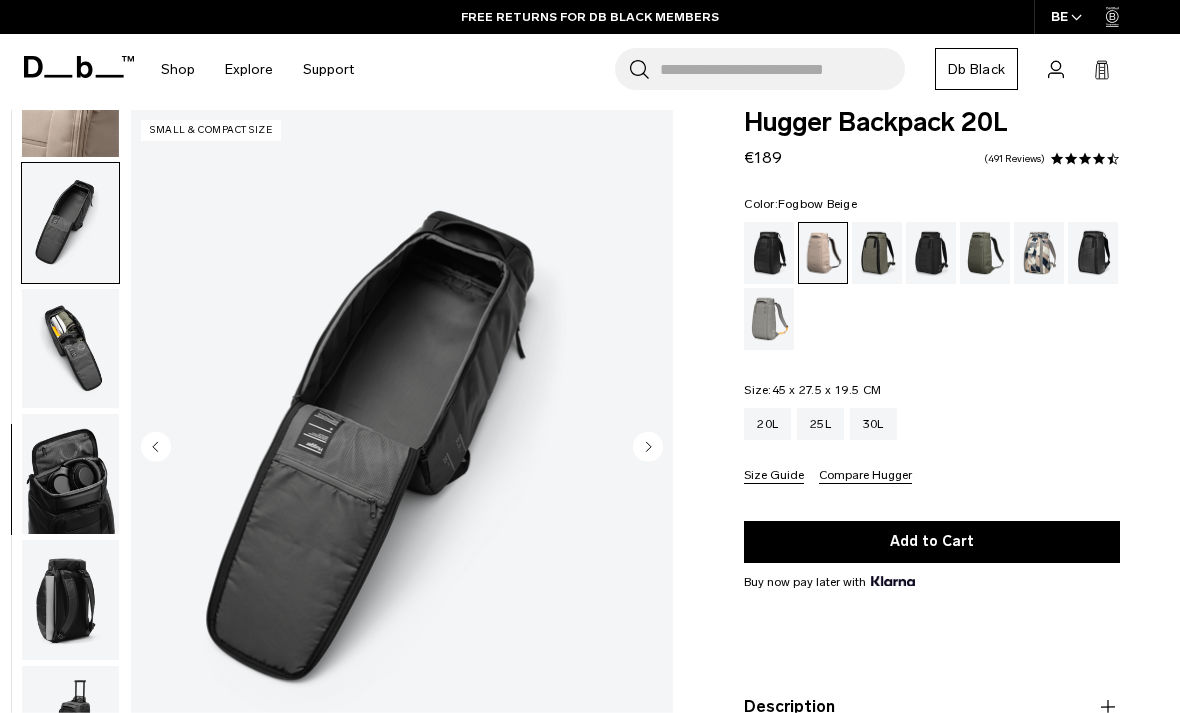 click at bounding box center (70, 349) 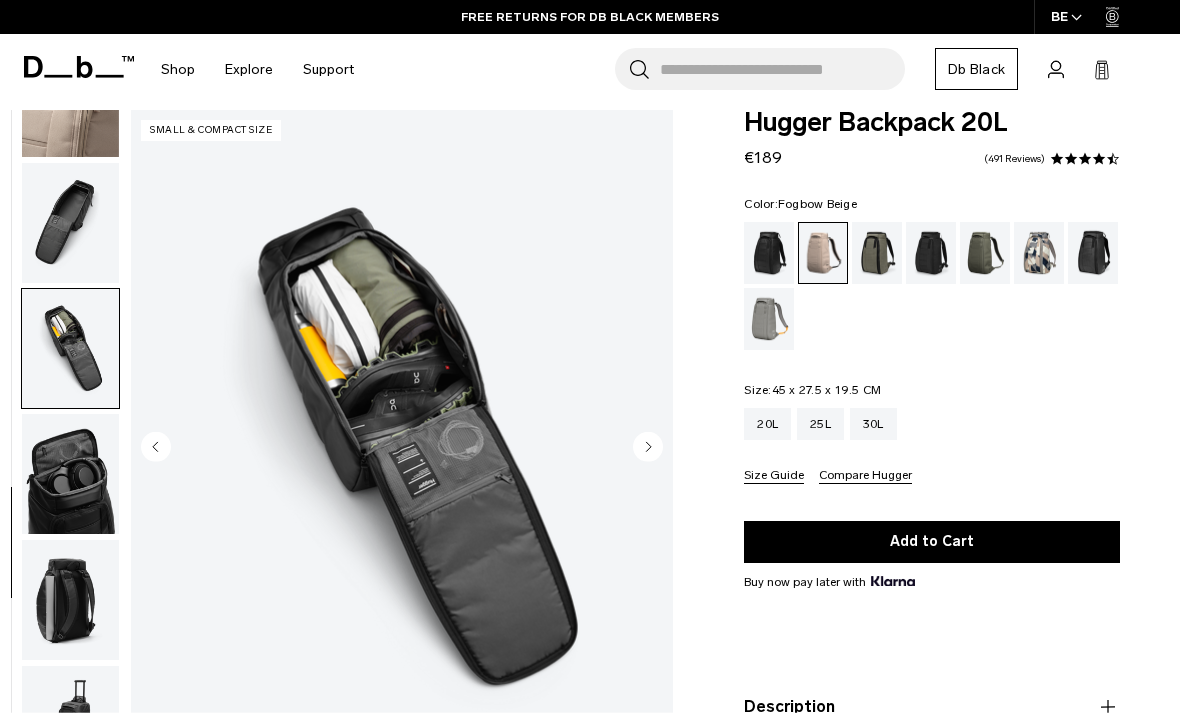 click at bounding box center (70, 474) 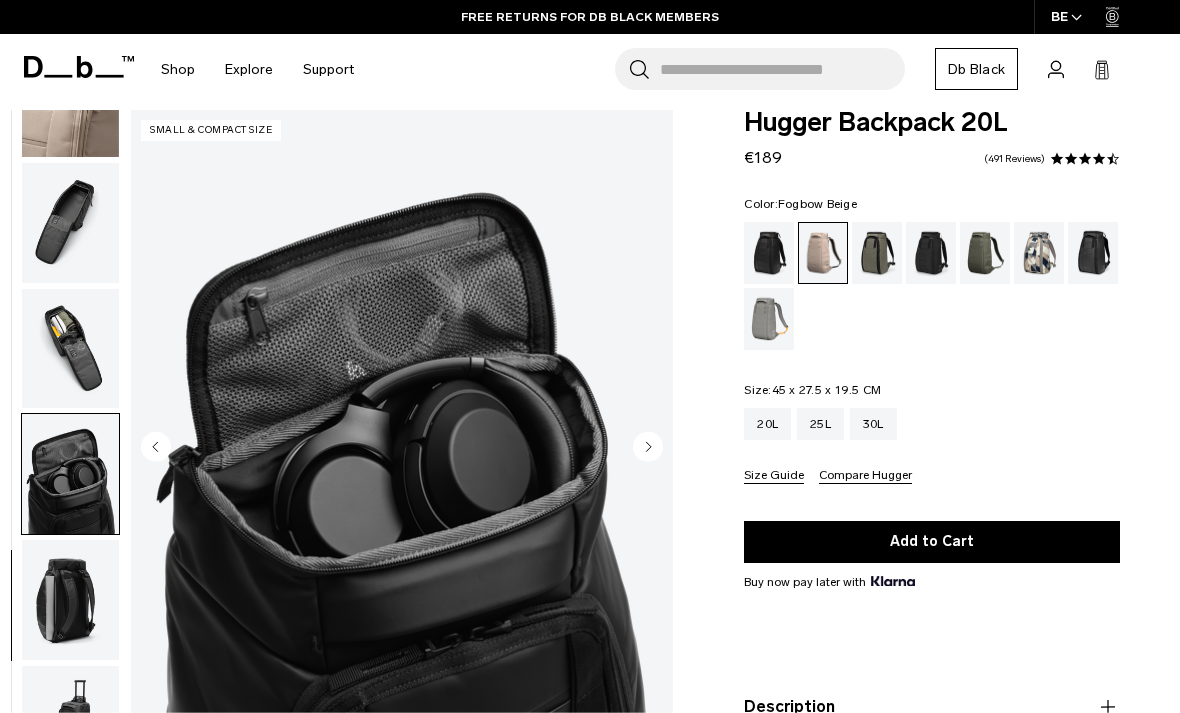 click at bounding box center (70, 600) 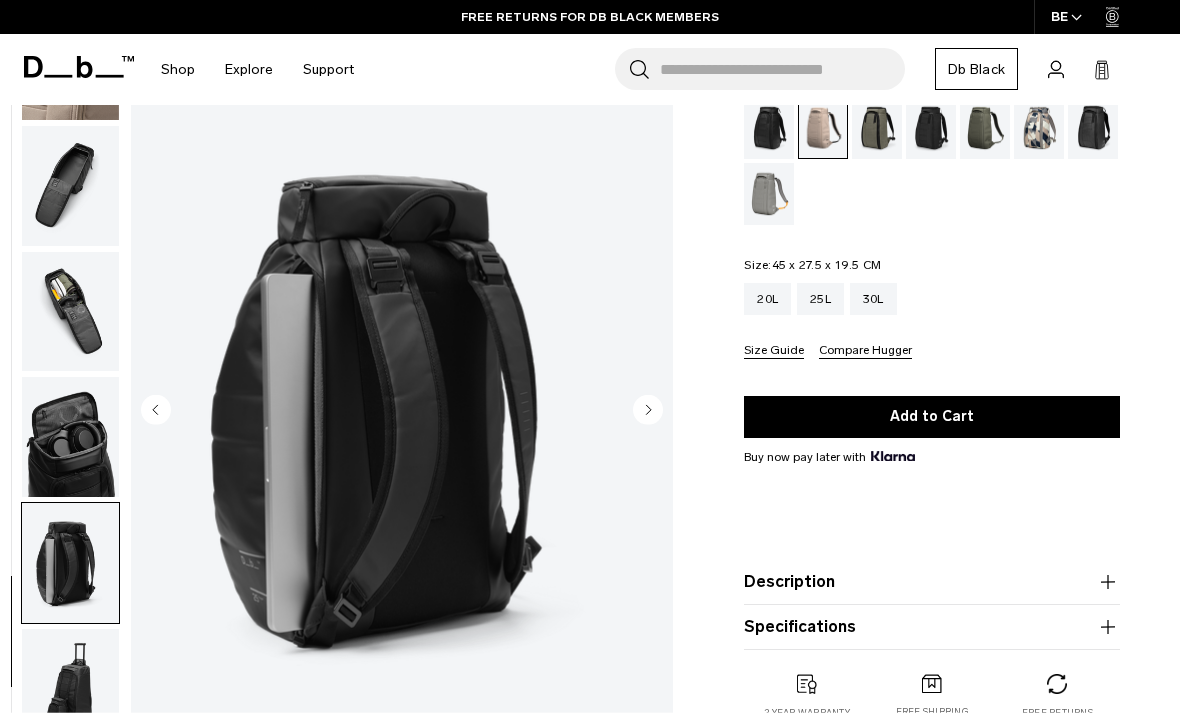 scroll, scrollTop: 179, scrollLeft: 0, axis: vertical 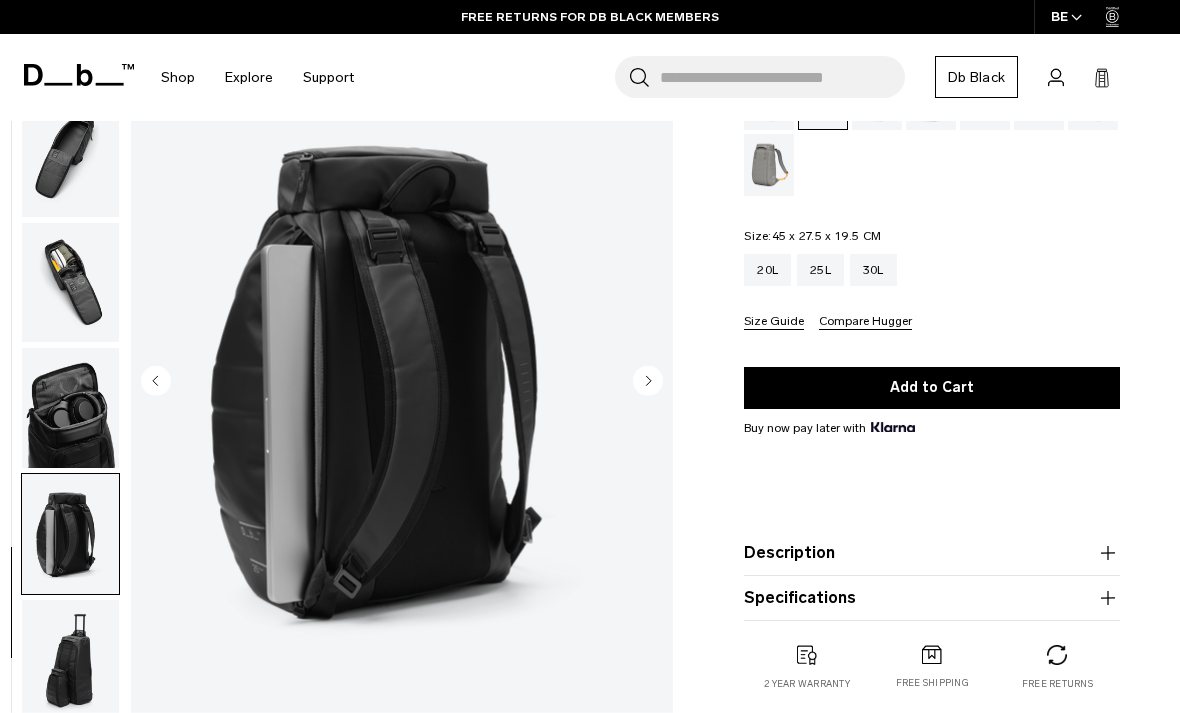 click at bounding box center [70, 660] 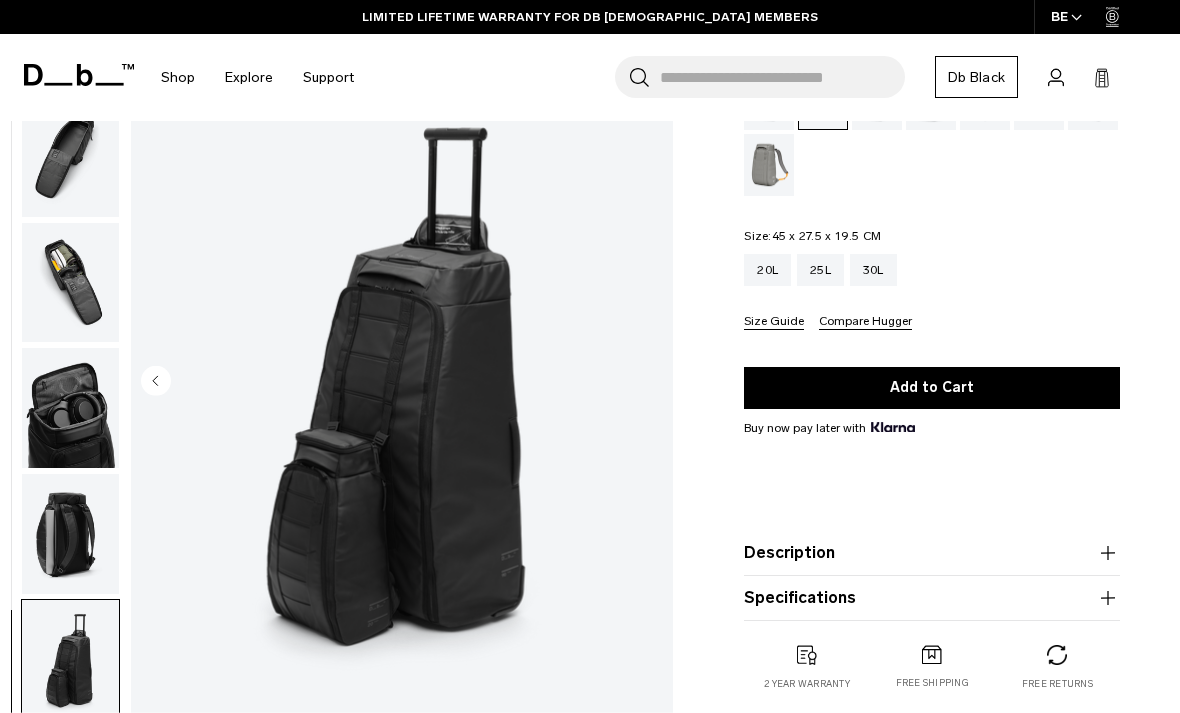 click at bounding box center [70, 534] 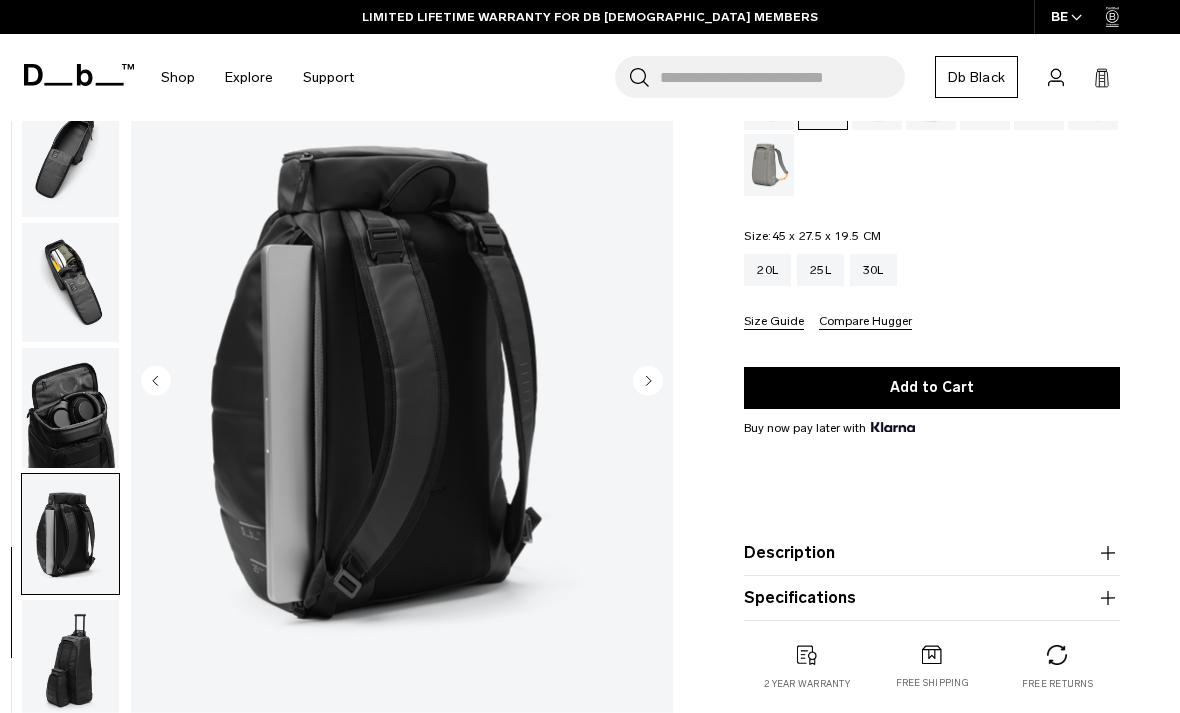 click at bounding box center (70, 408) 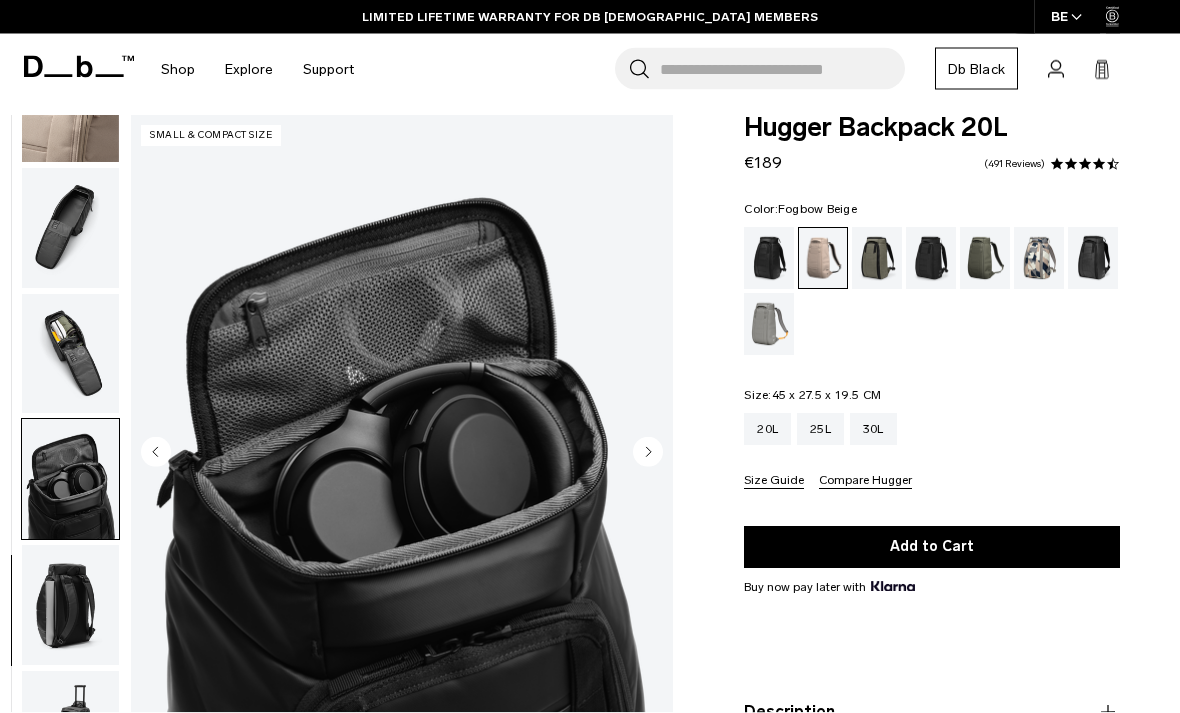 scroll, scrollTop: 15, scrollLeft: 0, axis: vertical 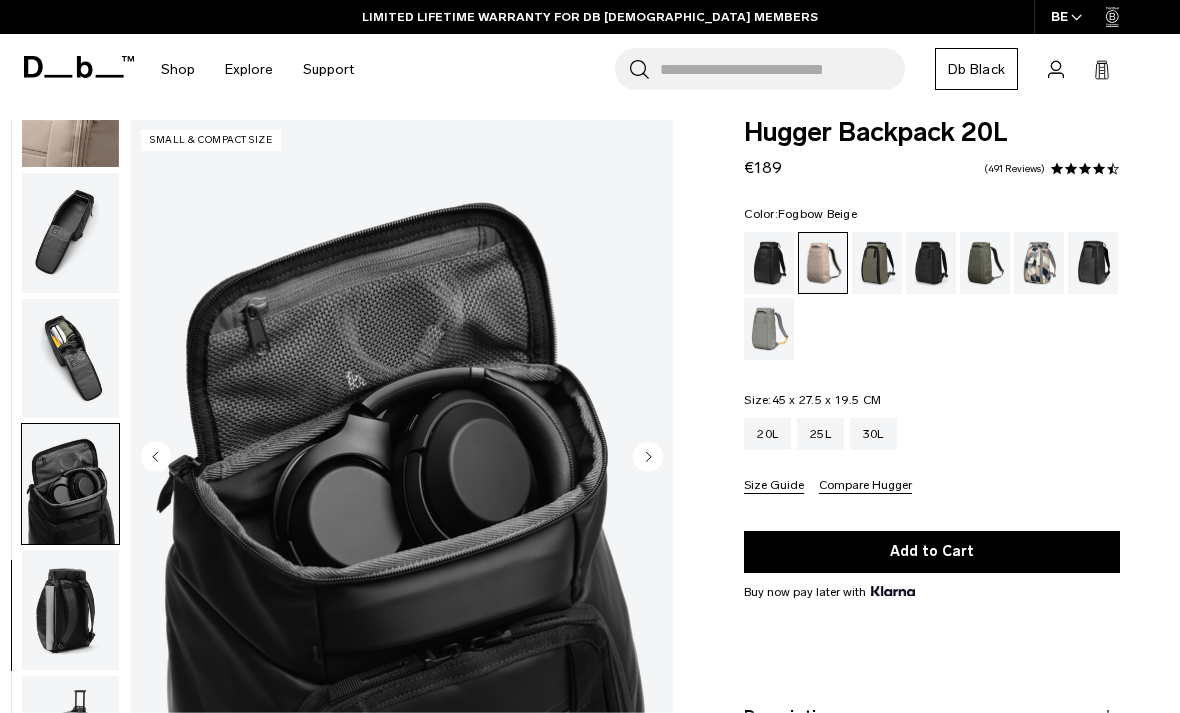 click at bounding box center (1093, 263) 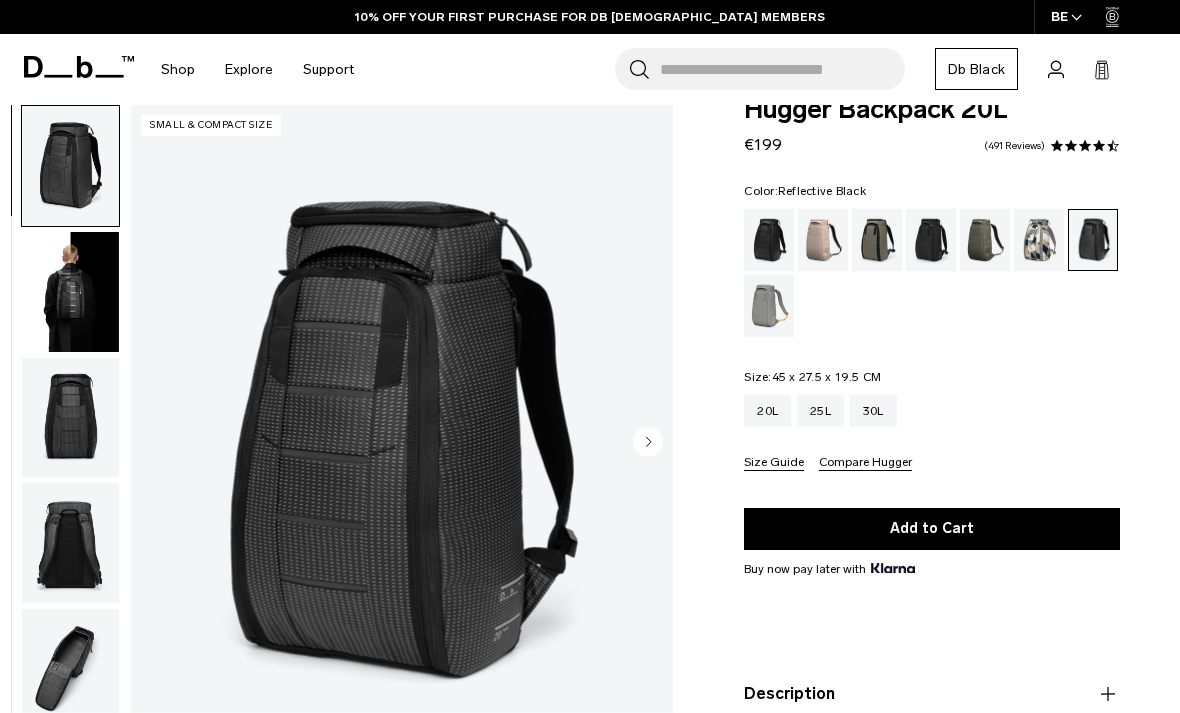scroll, scrollTop: 55, scrollLeft: 0, axis: vertical 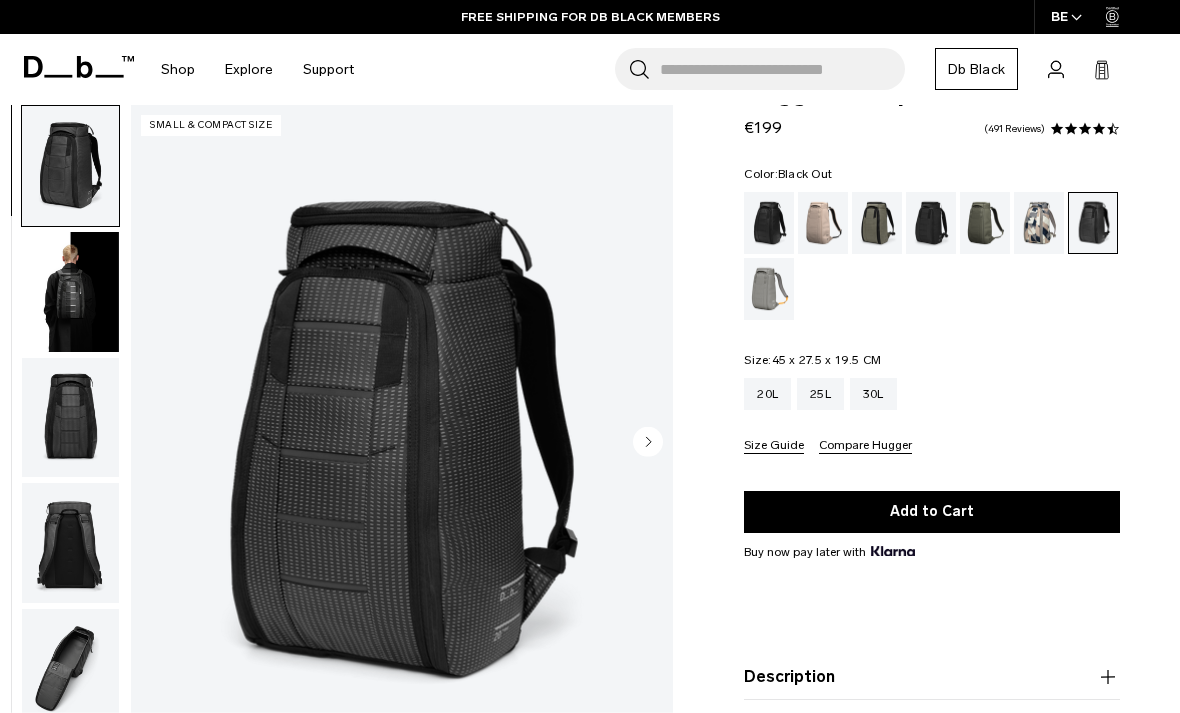 click at bounding box center [769, 223] 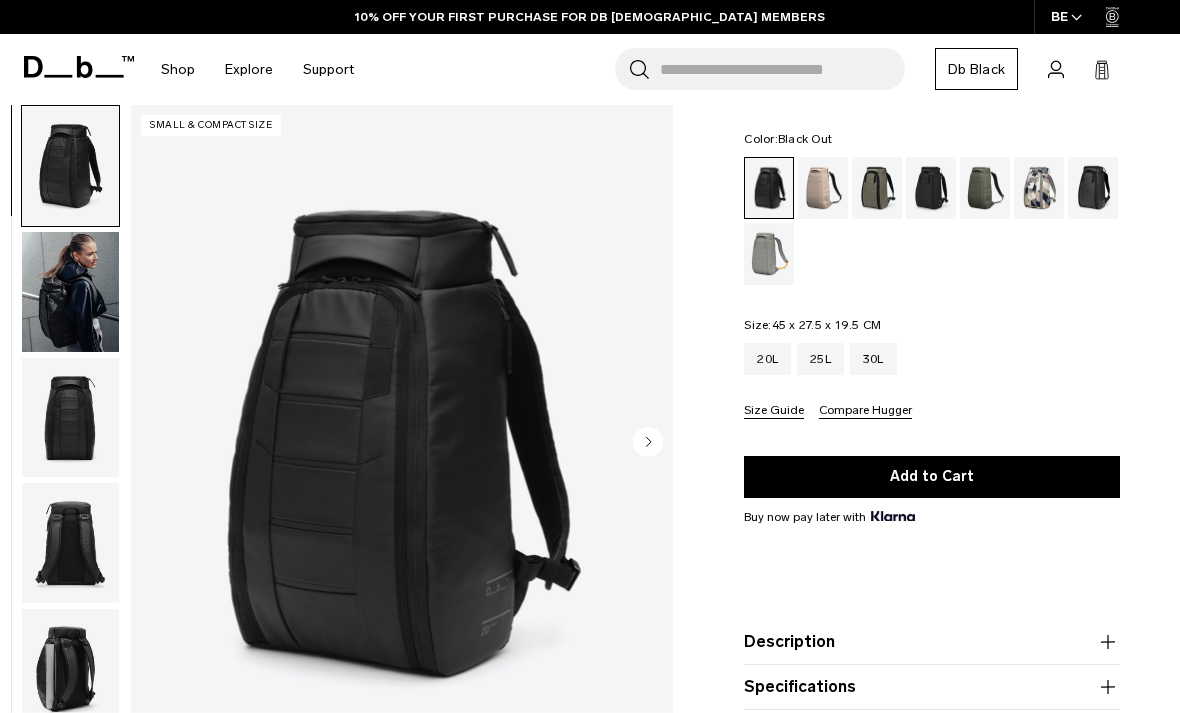 scroll, scrollTop: 90, scrollLeft: 0, axis: vertical 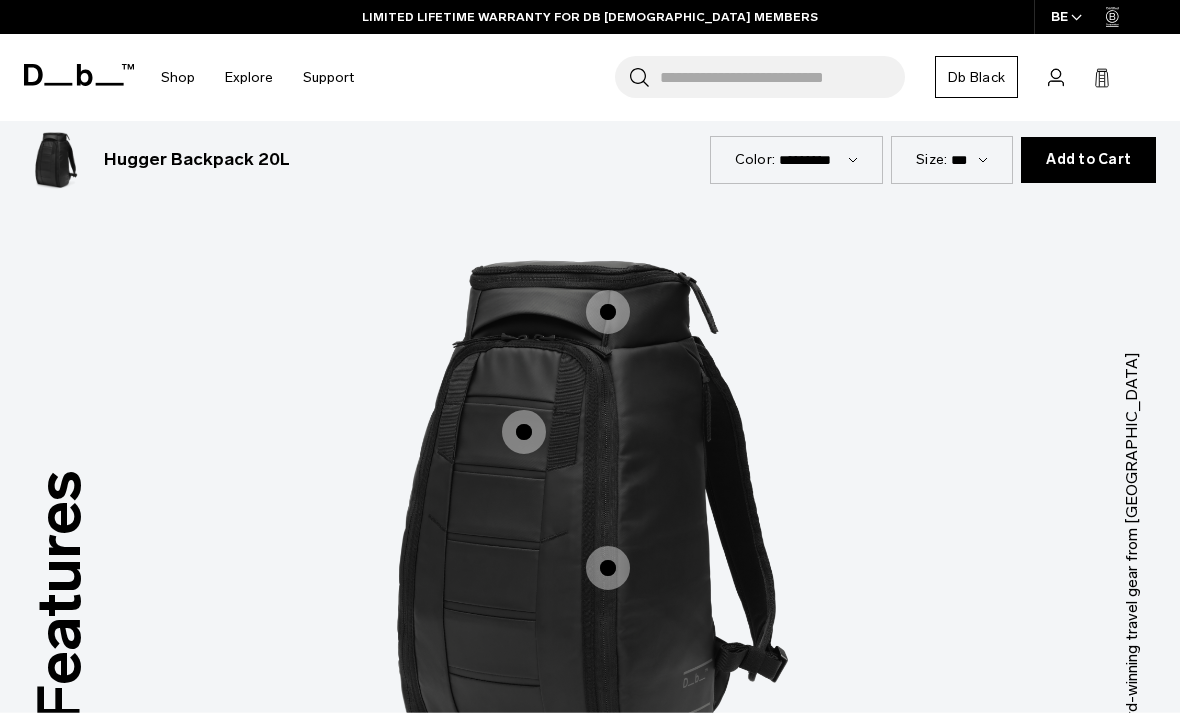 click at bounding box center [608, 568] 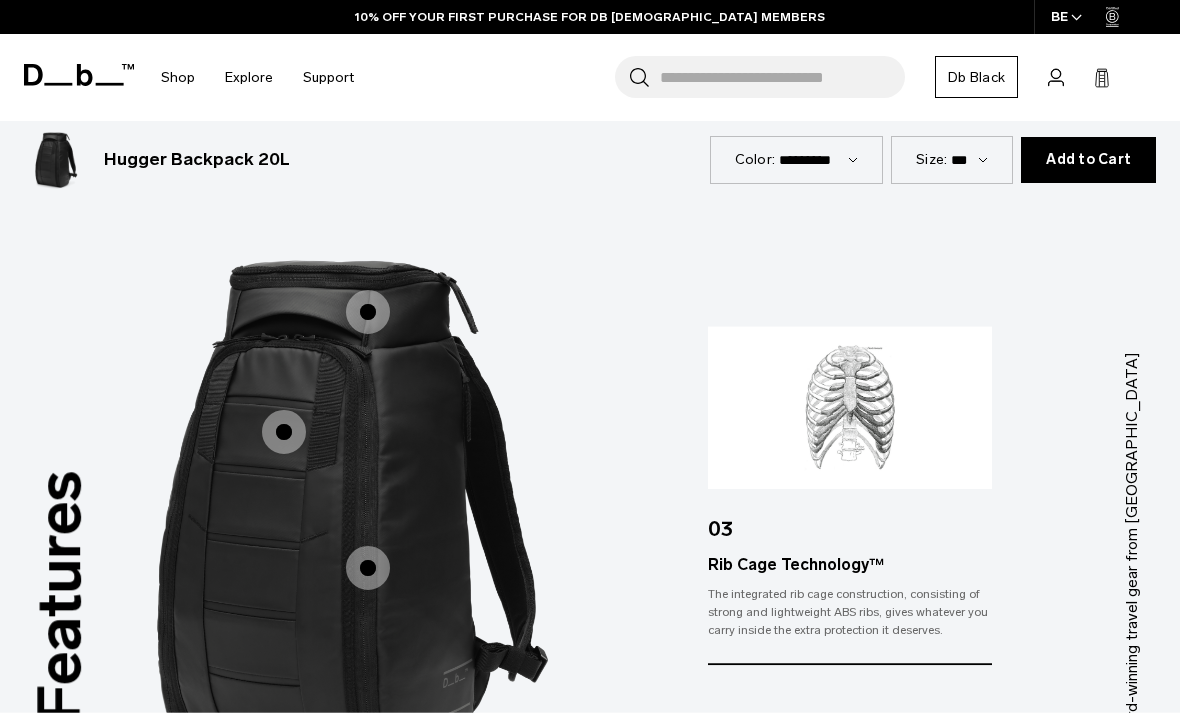 click at bounding box center (284, 432) 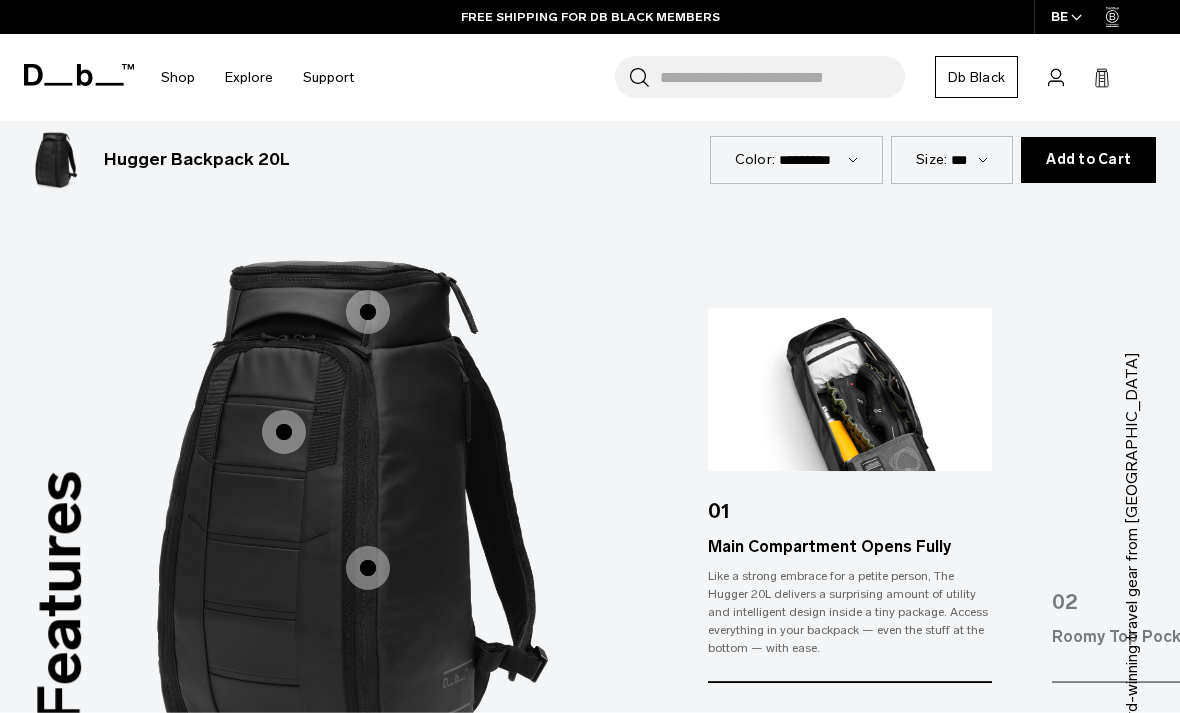 click at bounding box center (368, 312) 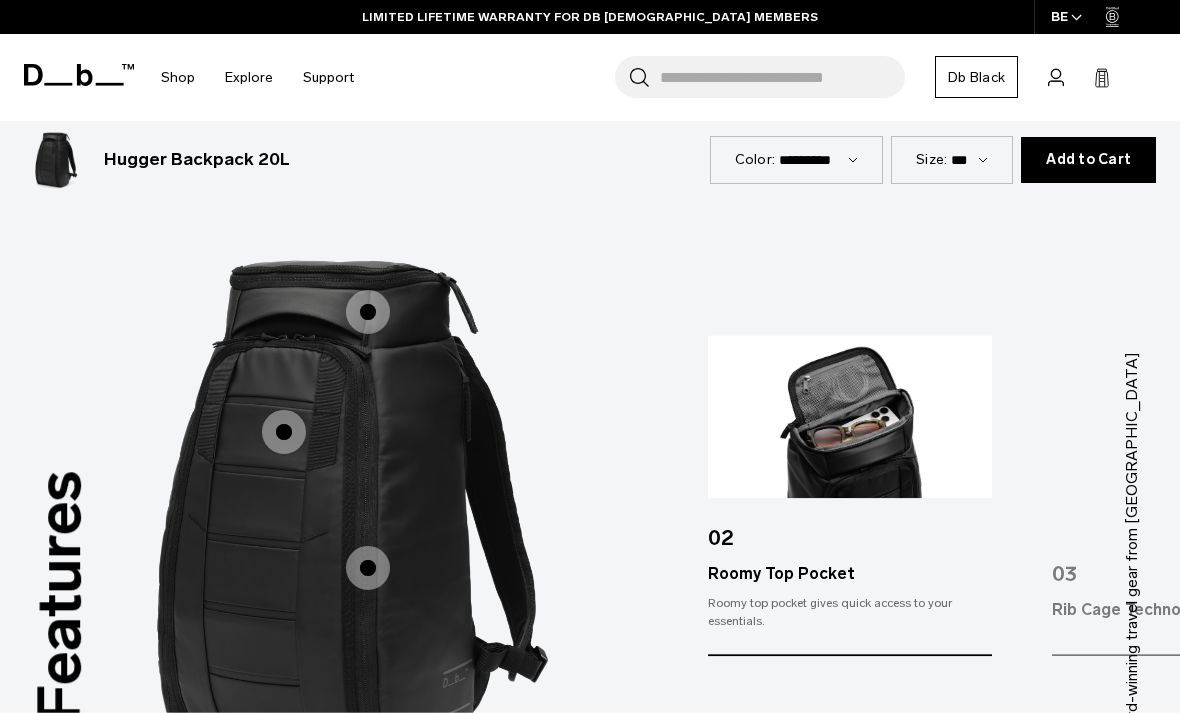 scroll, scrollTop: 2321, scrollLeft: 0, axis: vertical 